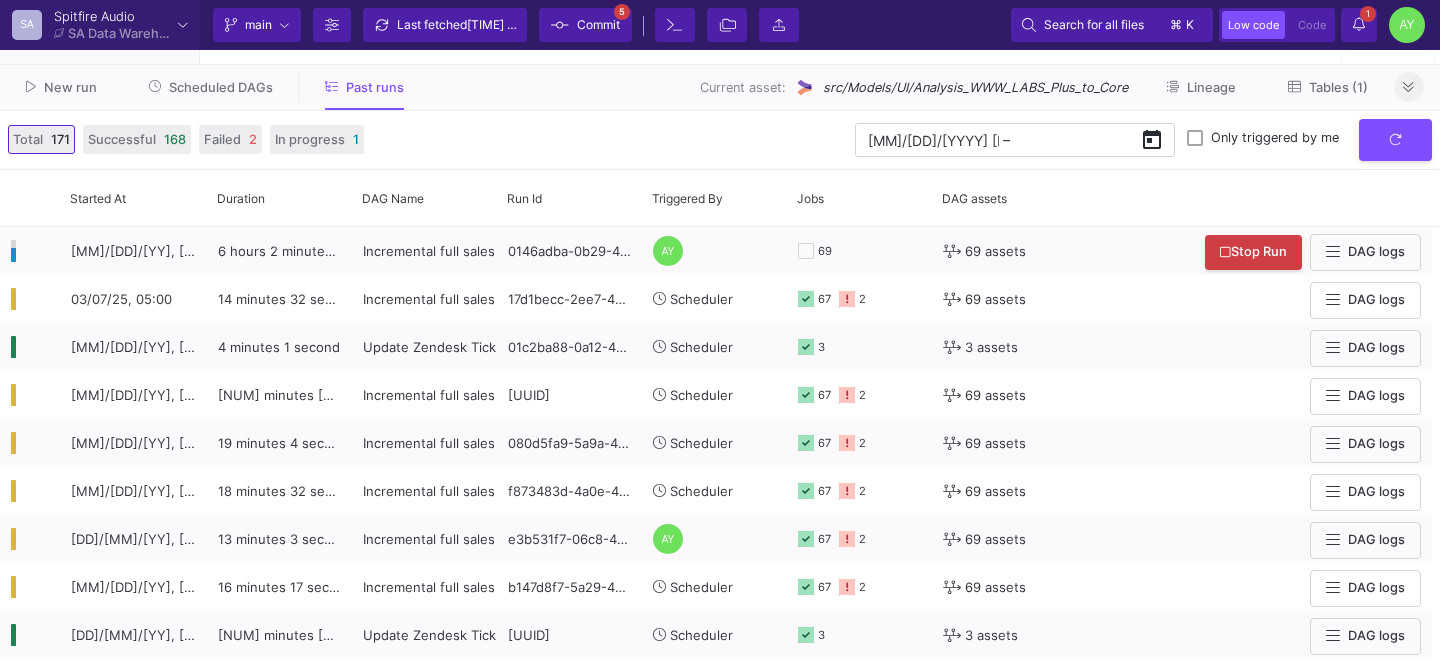 scroll, scrollTop: 0, scrollLeft: 0, axis: both 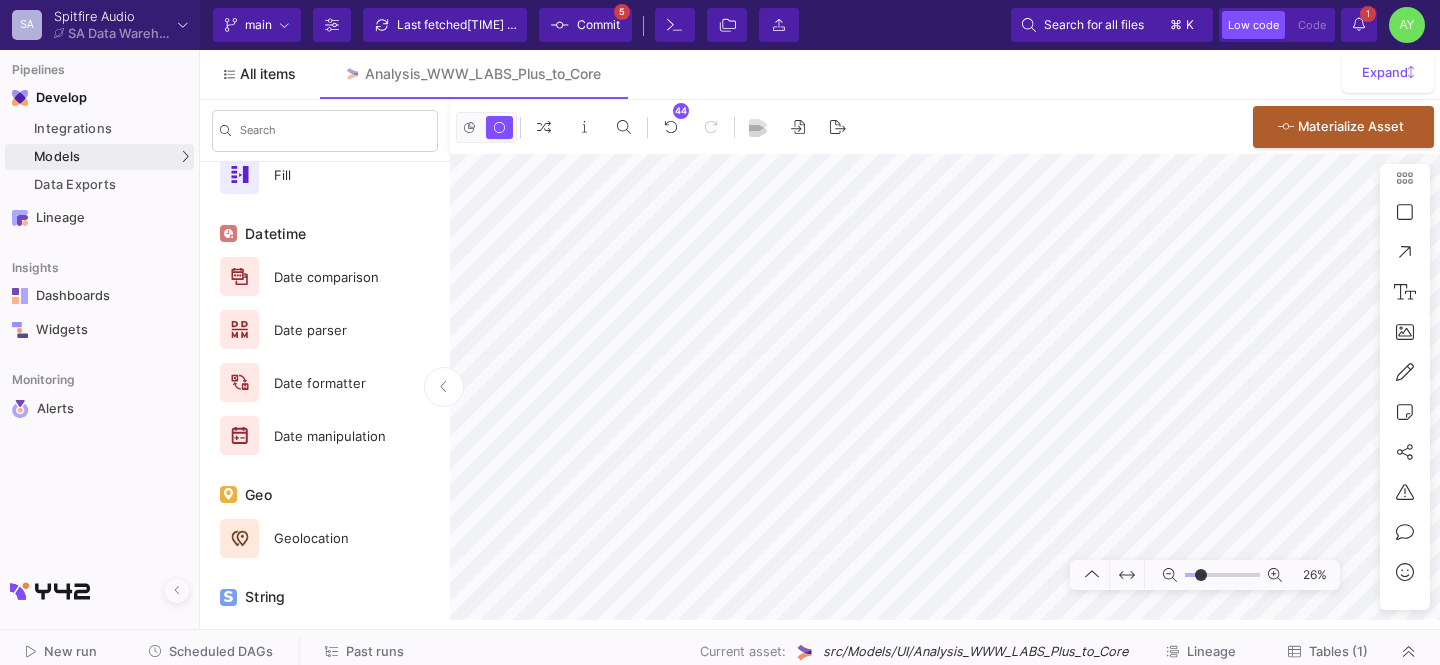 click on "All items" at bounding box center [268, 74] 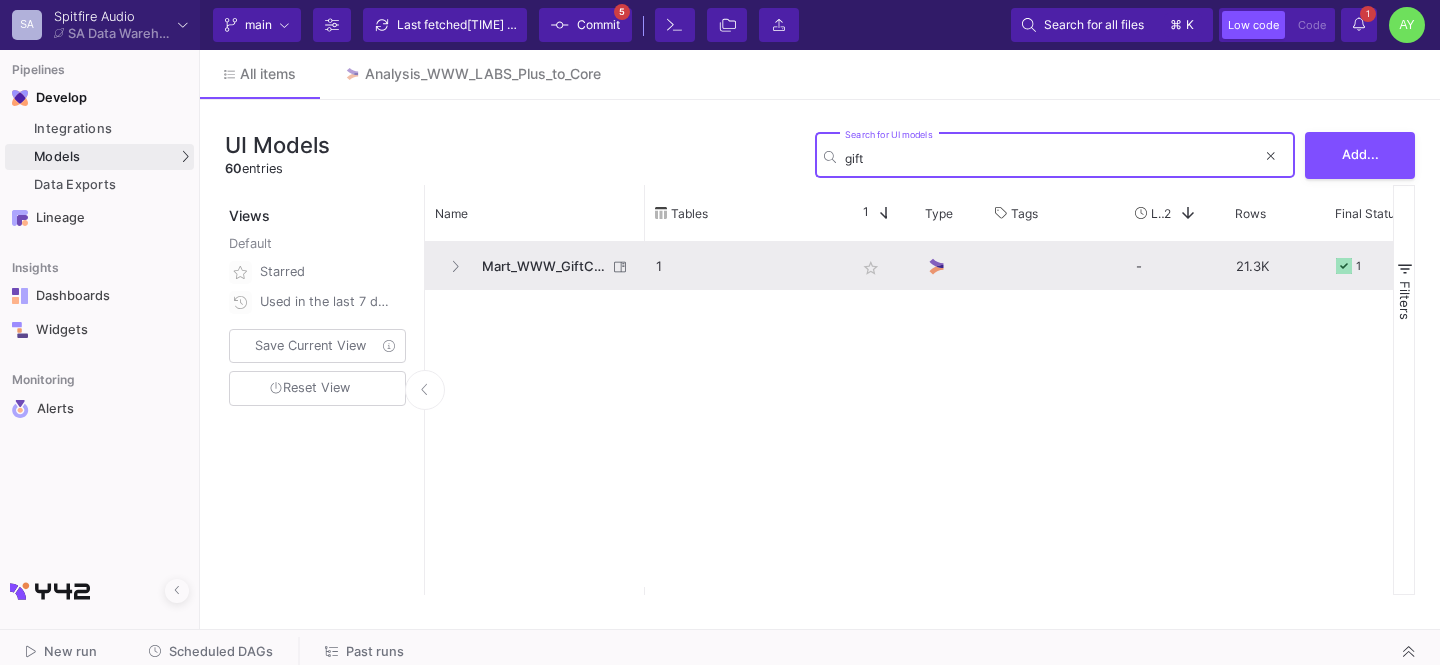 type on "gift" 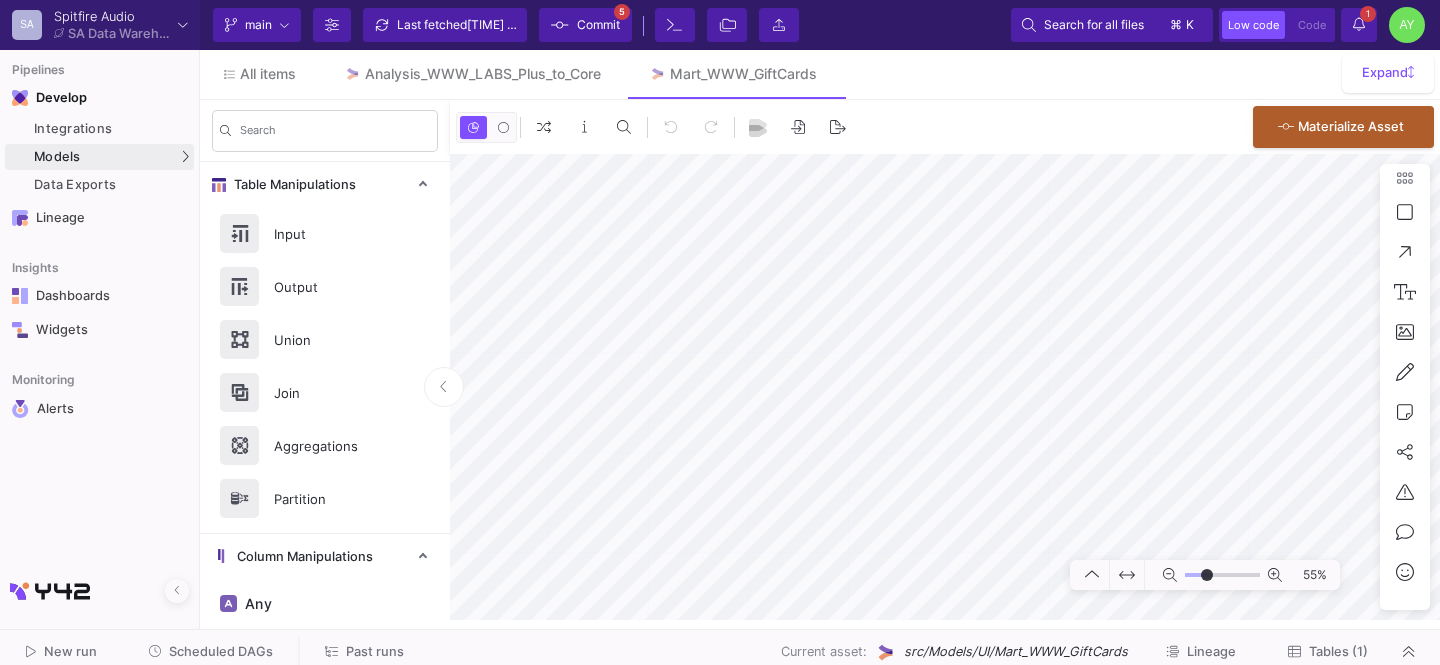 click on "Tables (1)" at bounding box center [1328, 652] 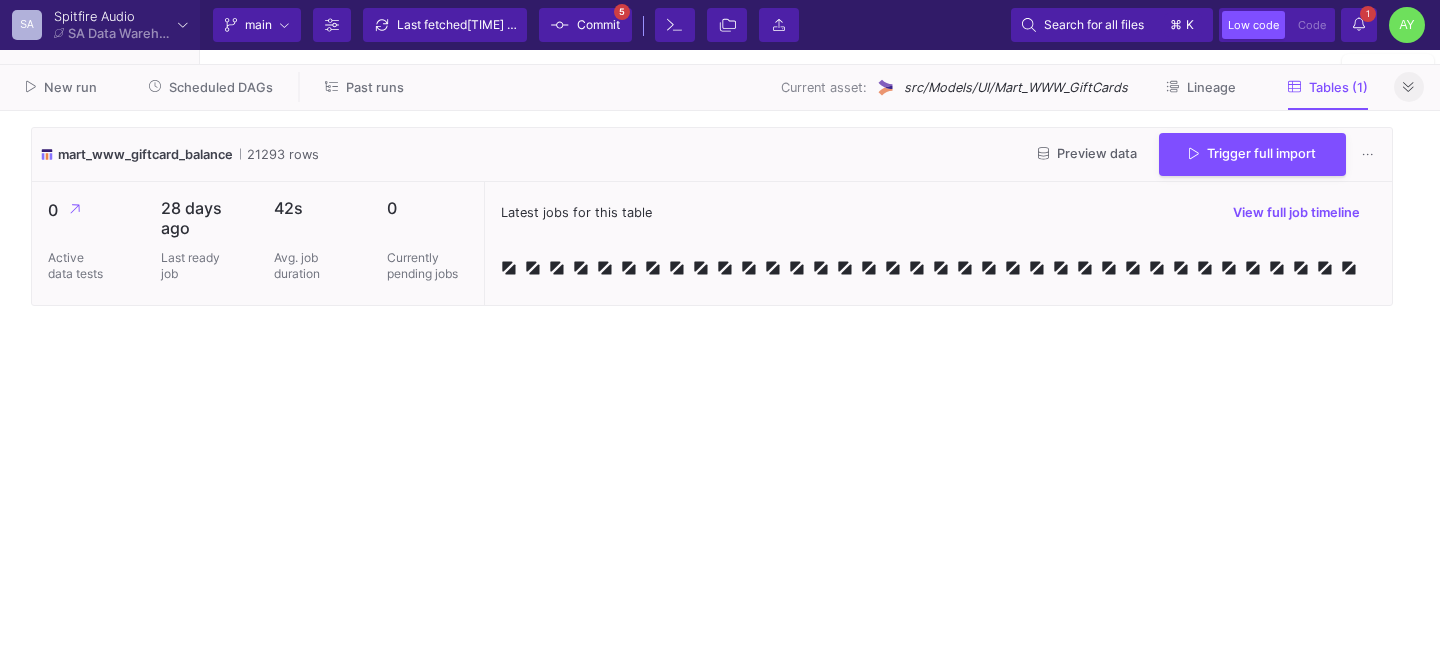 click at bounding box center (1408, 87) 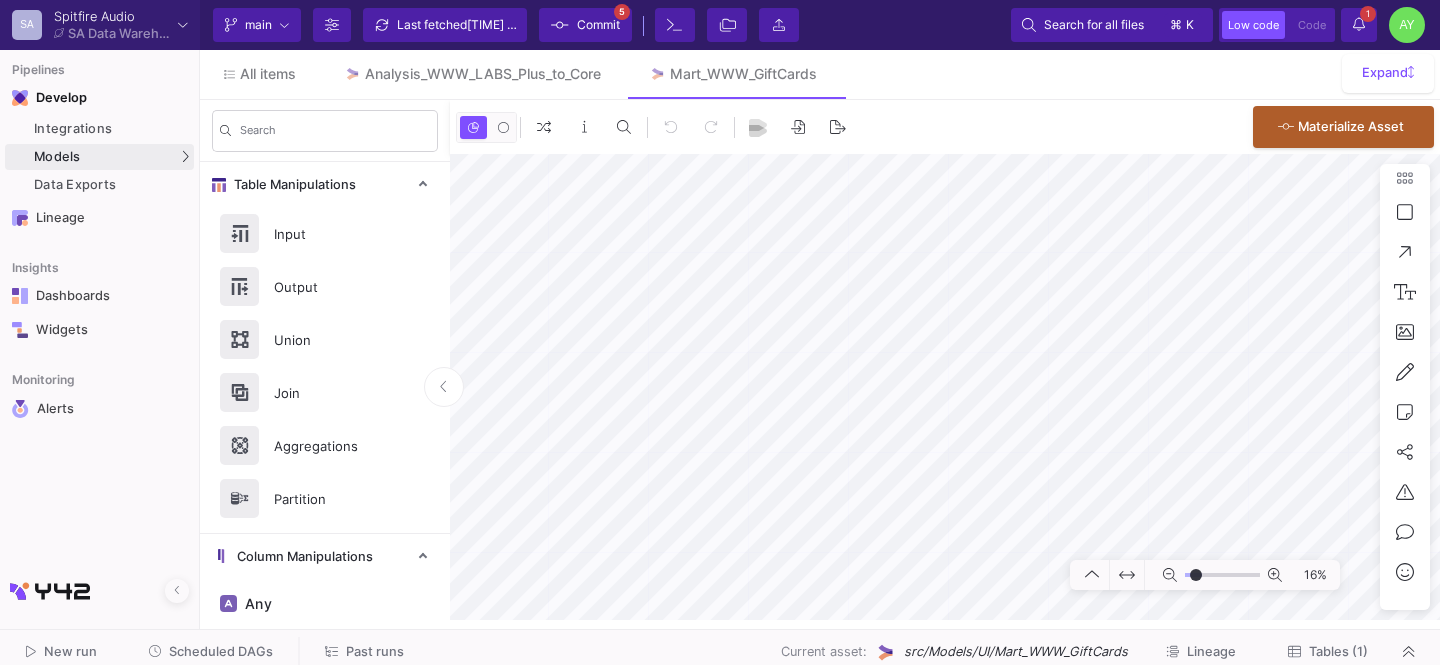 click on "Scheduled DAGs" at bounding box center [221, 651] 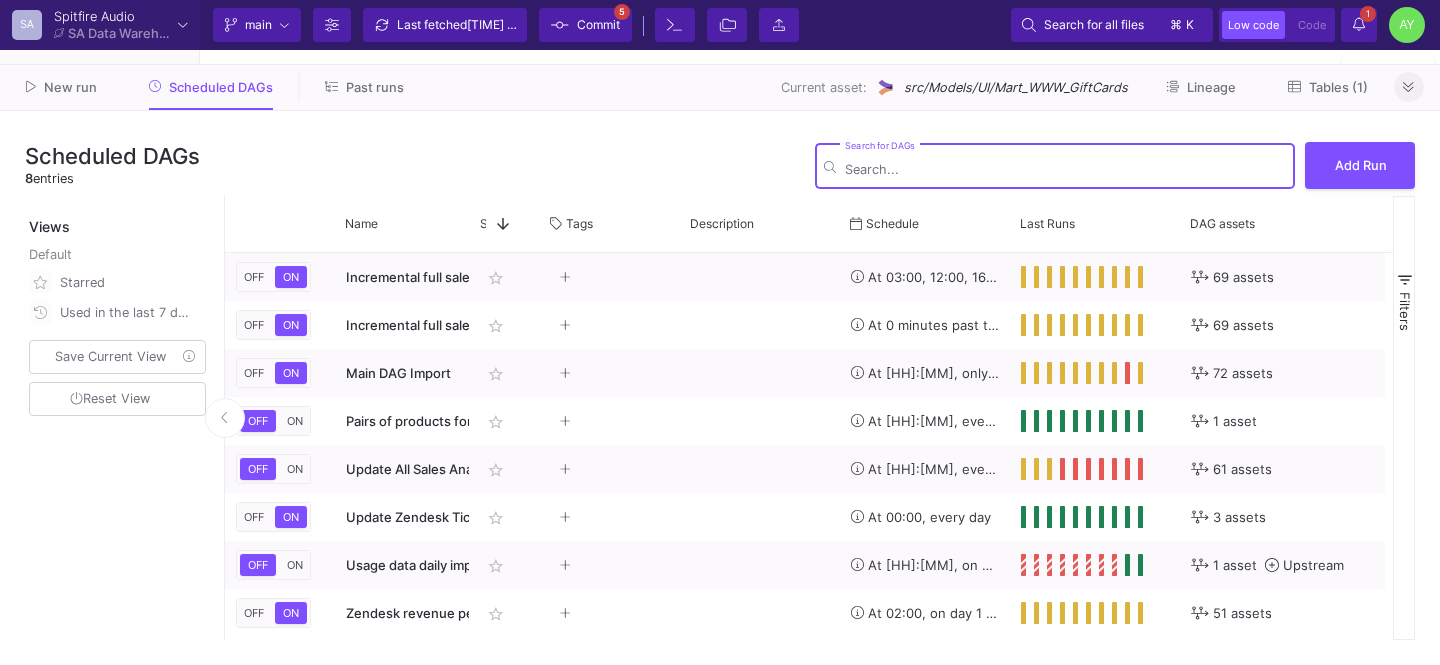 click at bounding box center (1409, 87) 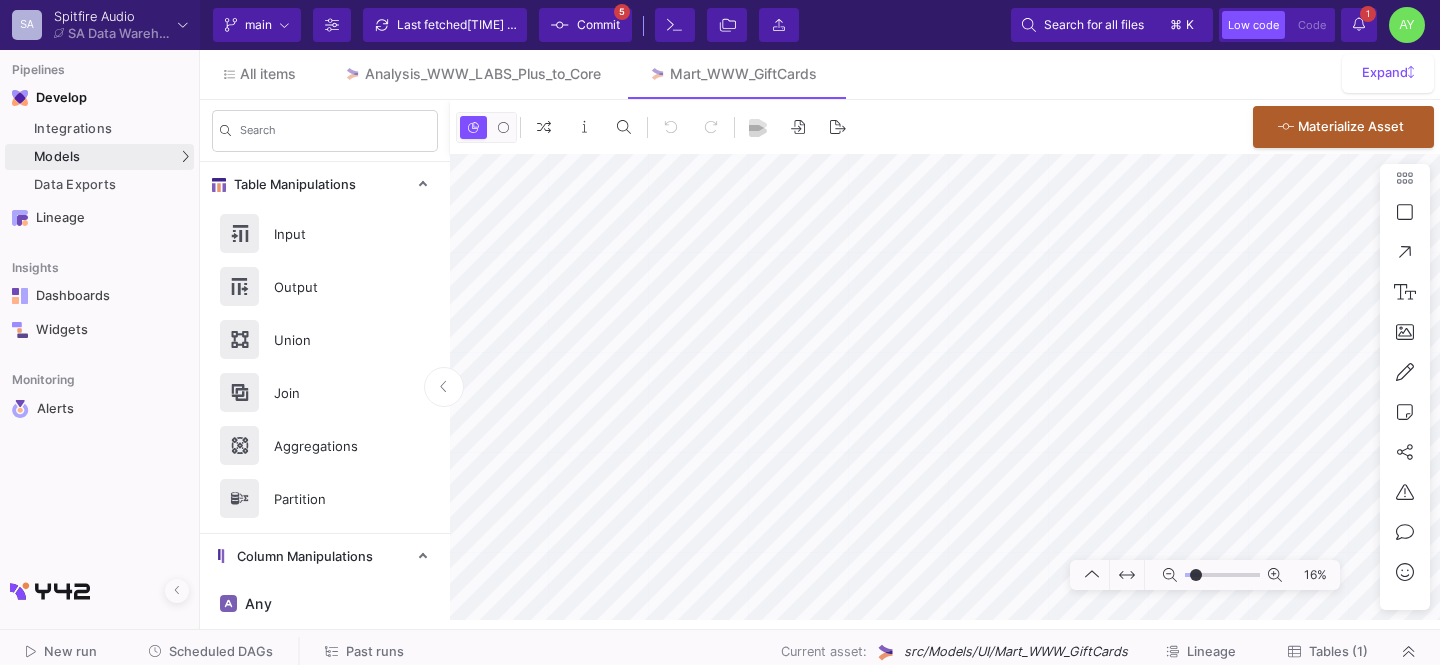 click on "Tables (1)" at bounding box center [1338, 651] 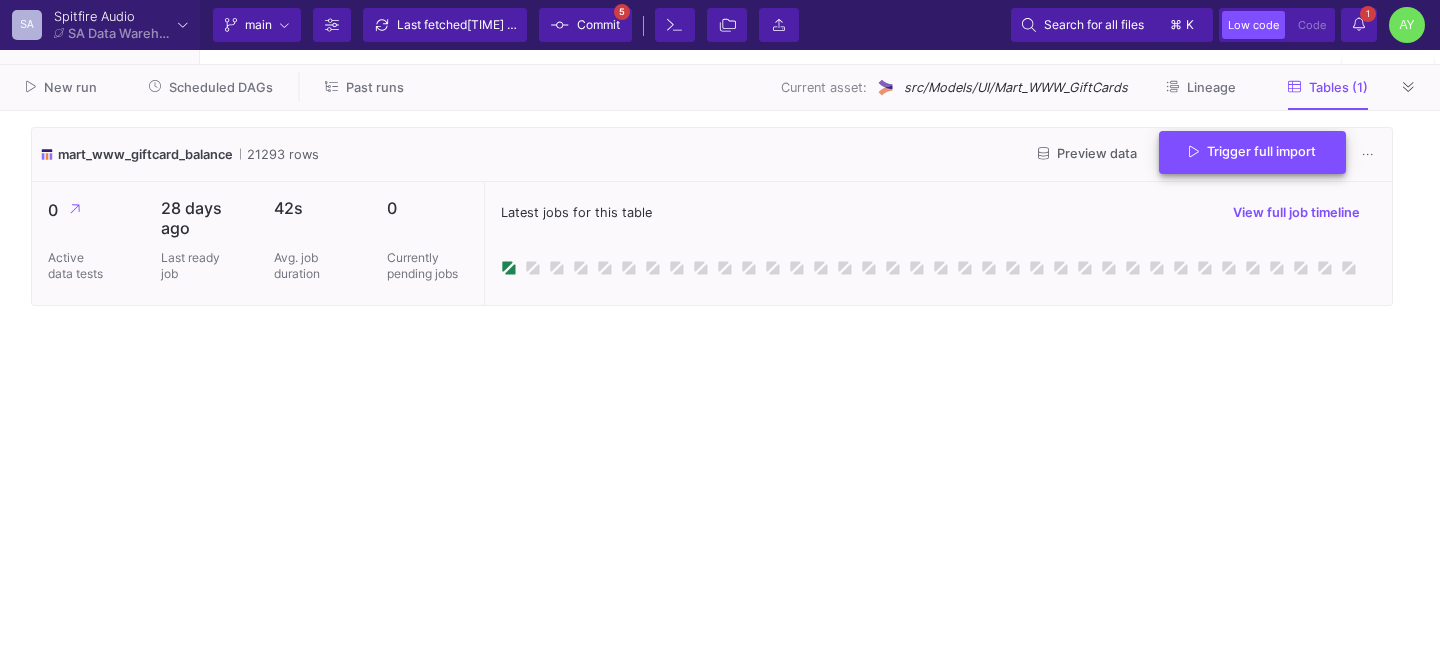 click on "Trigger full import" at bounding box center [1252, 151] 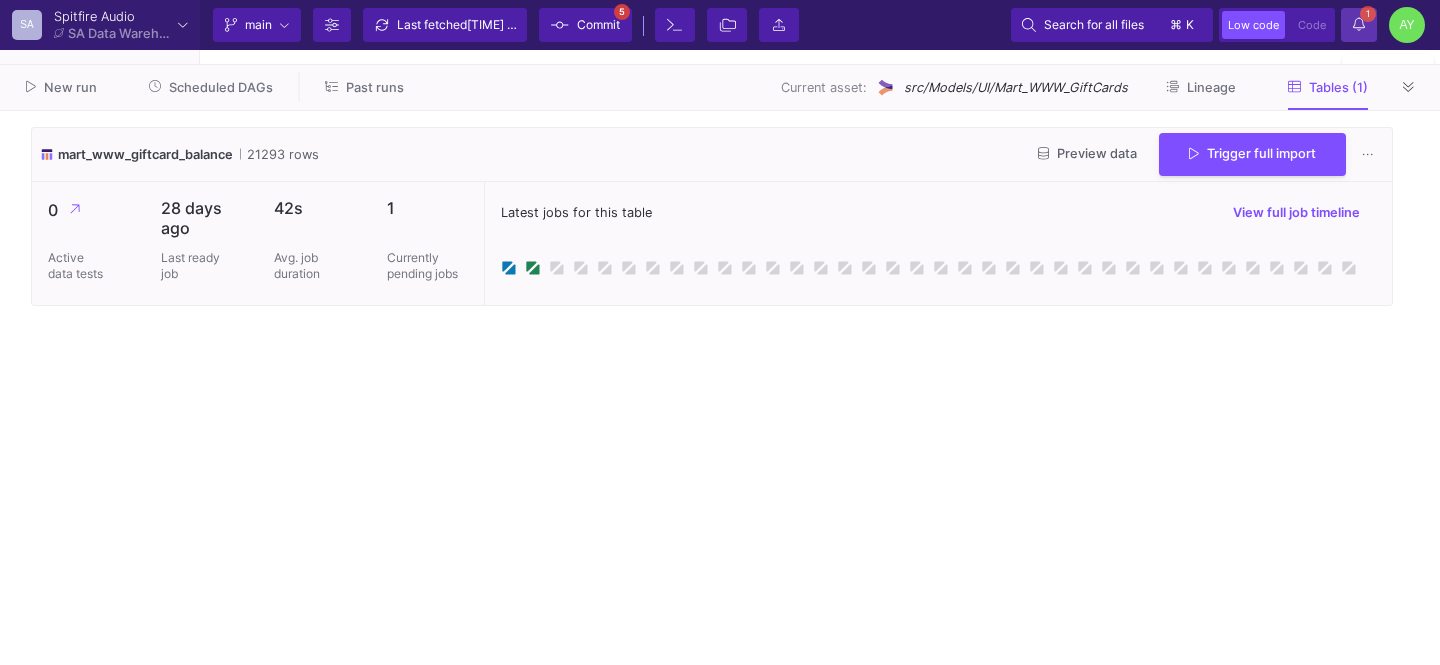 click on "1" at bounding box center (1368, 14) 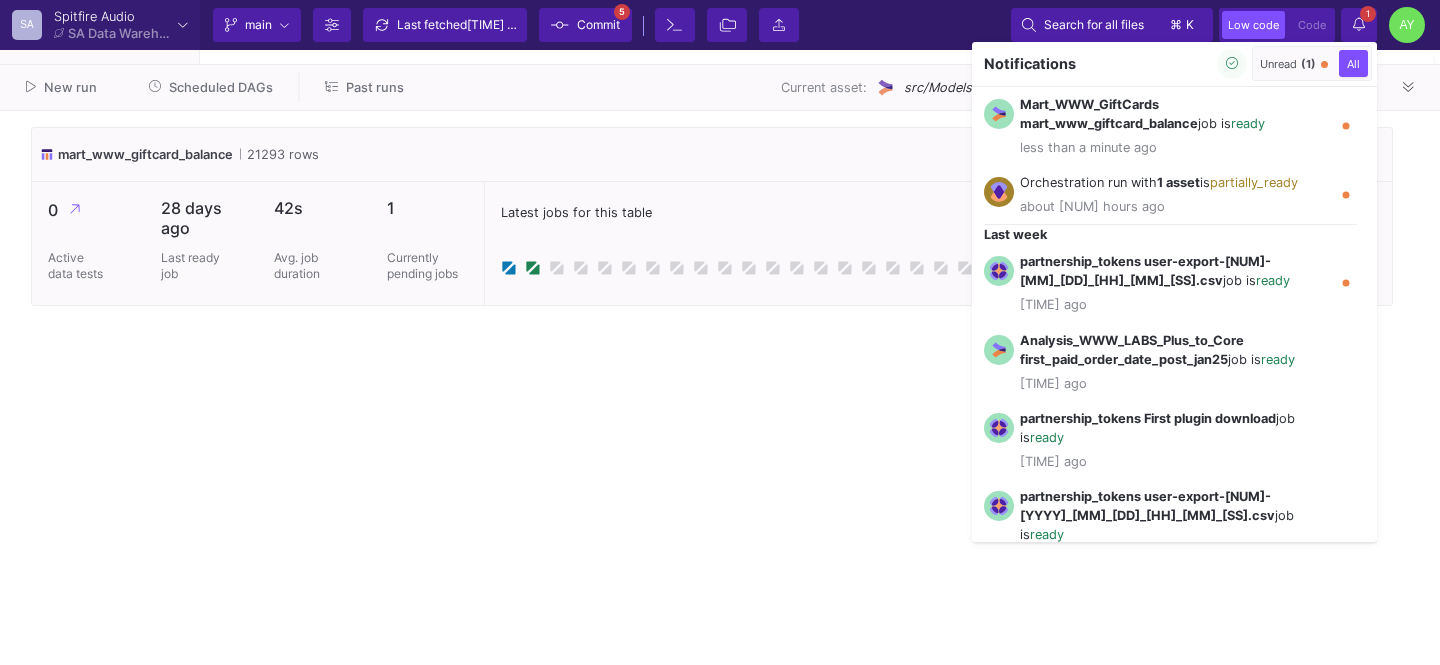 click at bounding box center (720, 332) 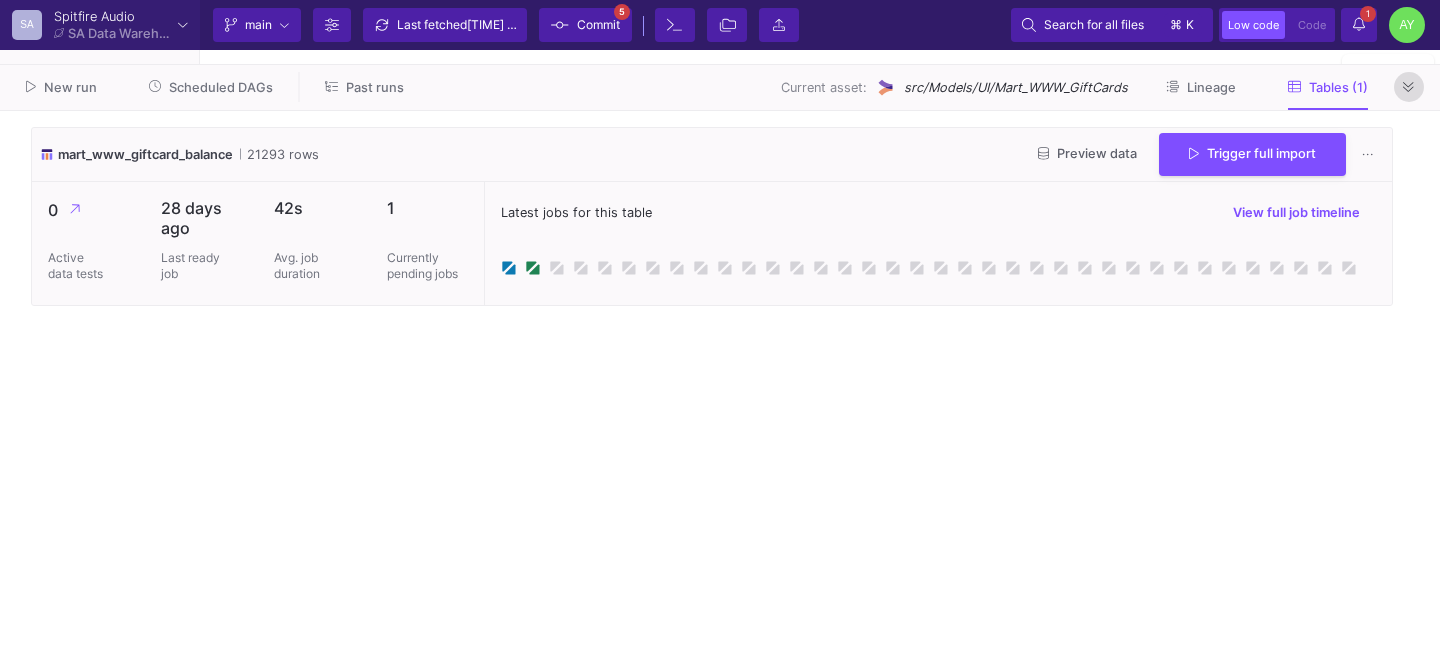 click at bounding box center [1409, 87] 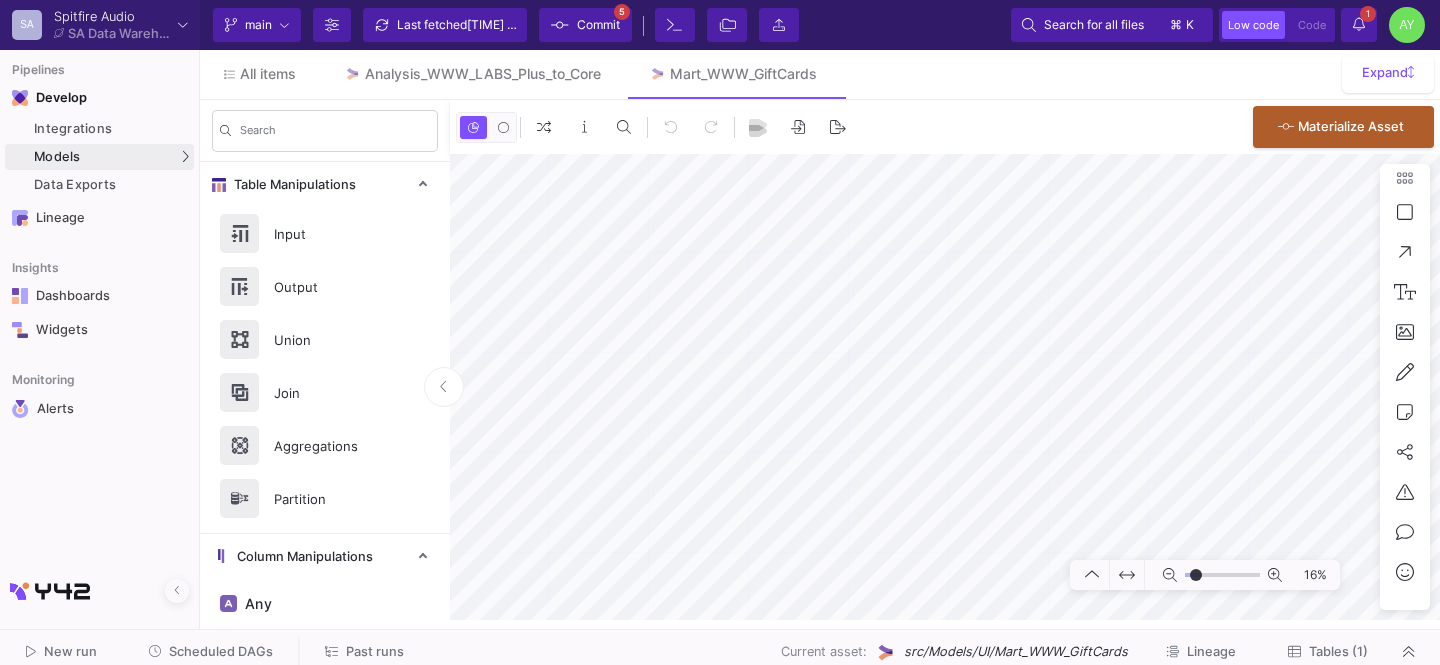 click on "Integrations  Models Models UI-Models SQL-Models  Data Exports" at bounding box center [99, 157] 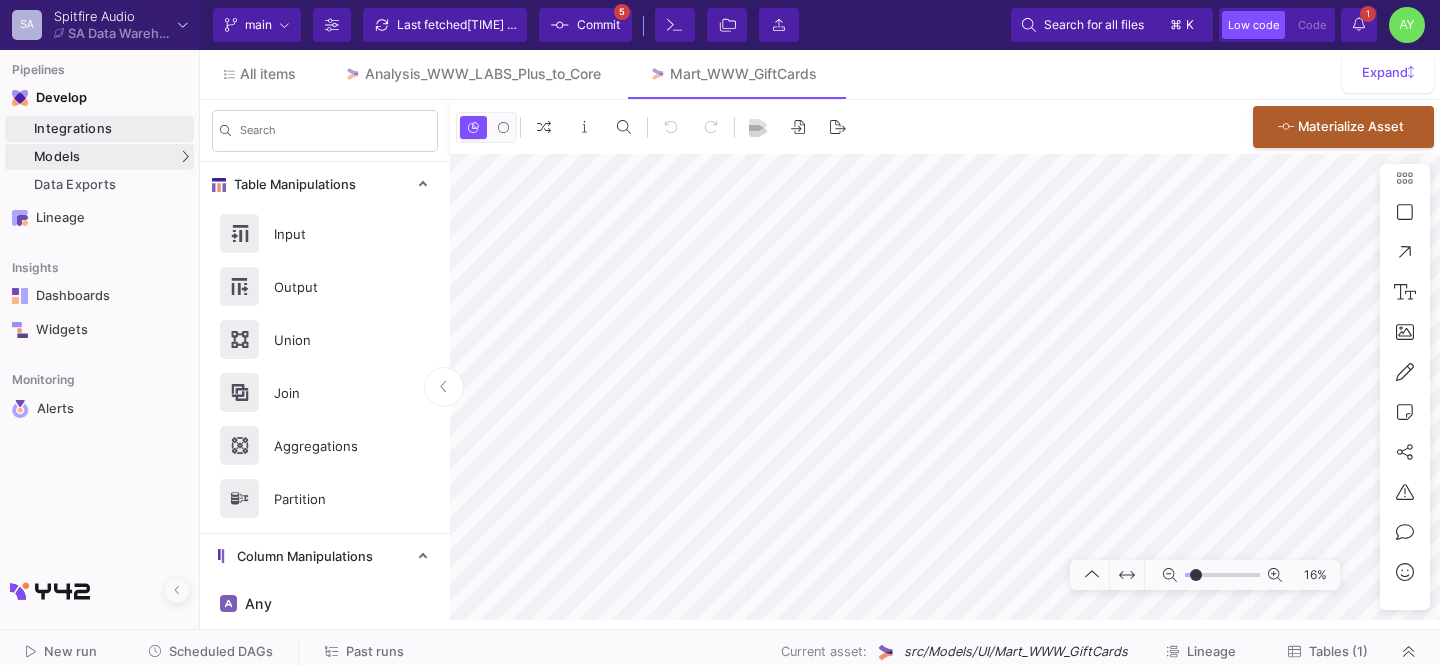 click on "Integrations" at bounding box center [111, 129] 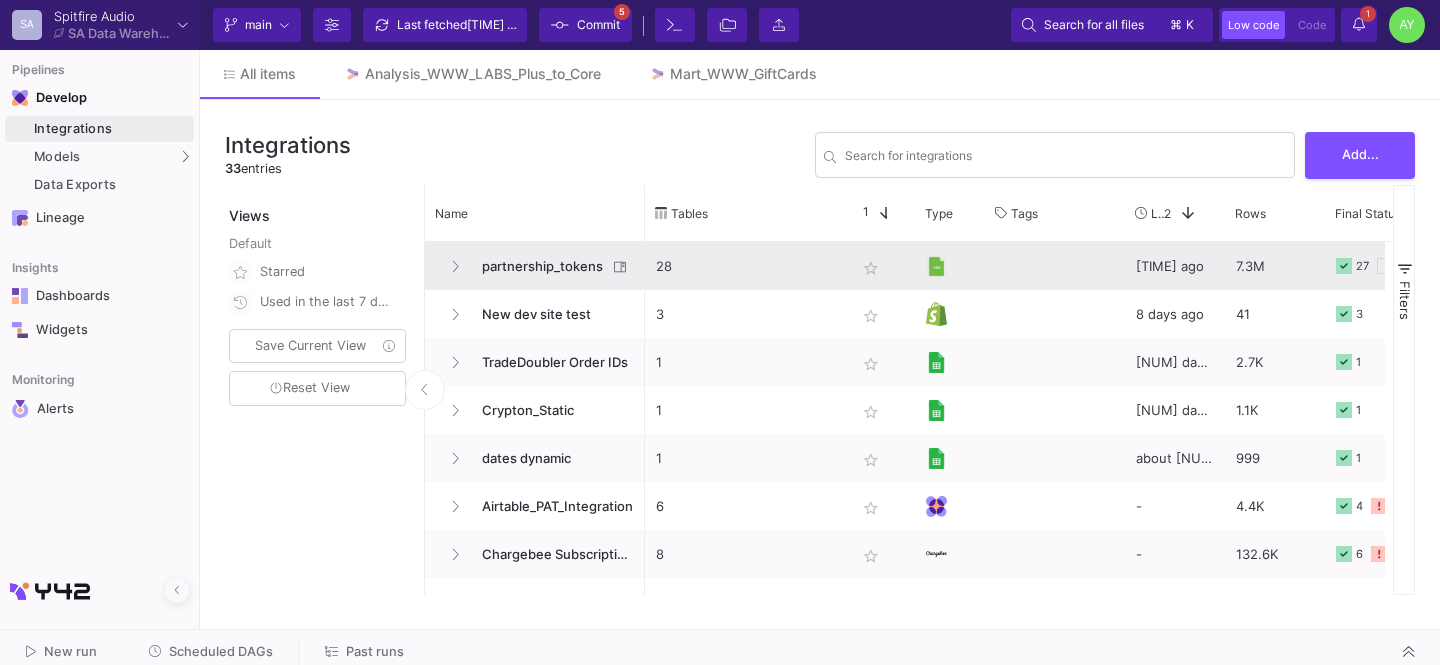click on "partnership_tokens" at bounding box center (538, 266) 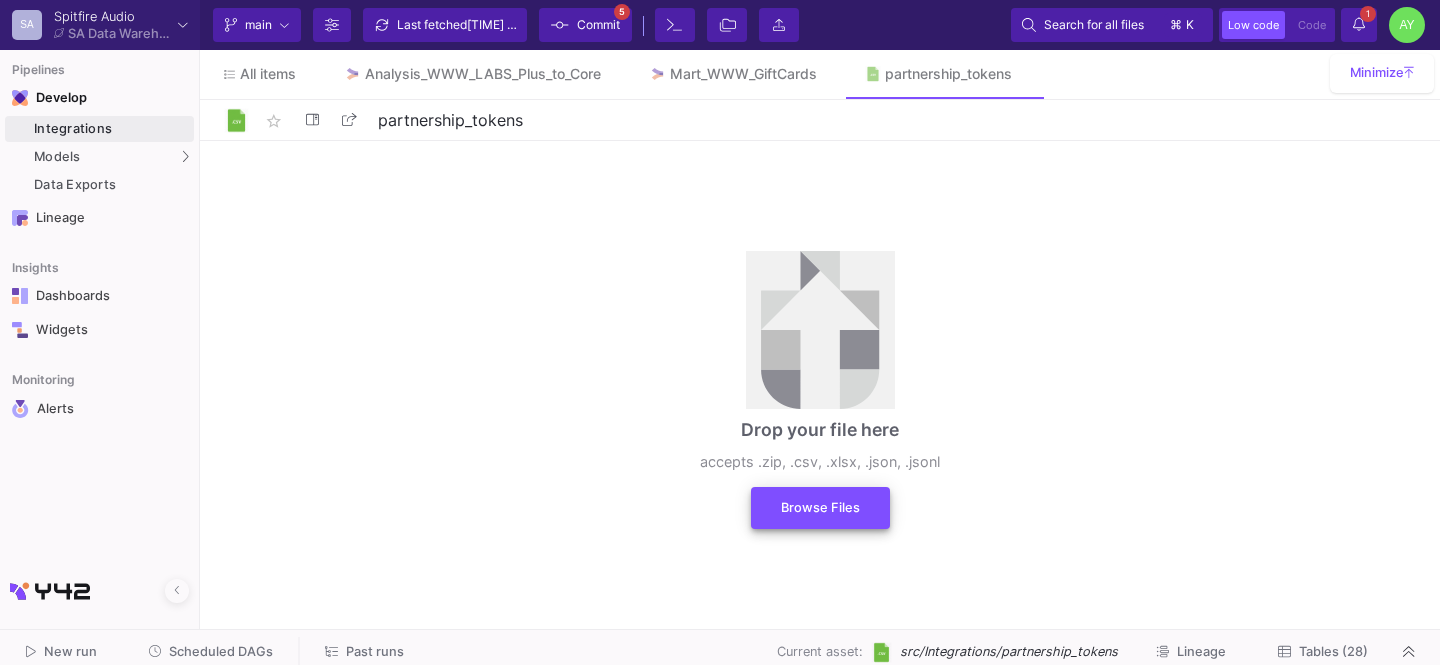 click on "Browse Files" at bounding box center [820, 508] 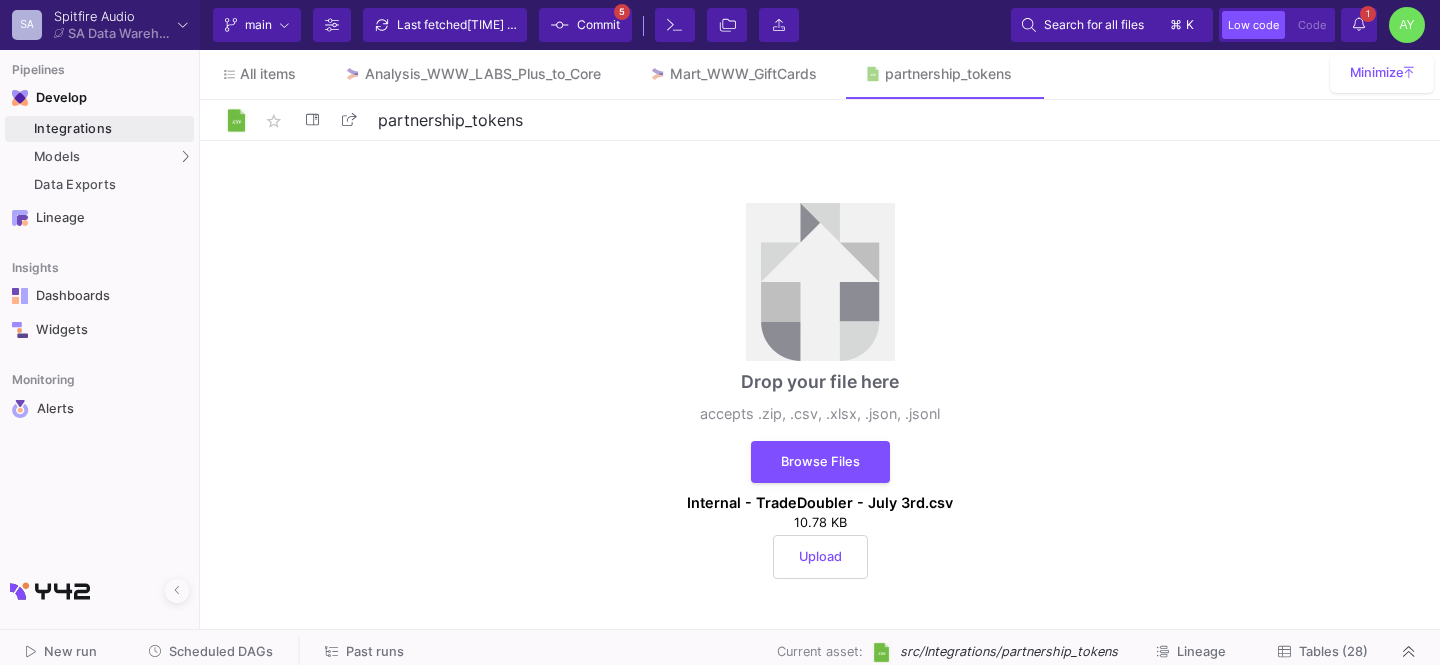 click on "Upload" at bounding box center (820, 557) 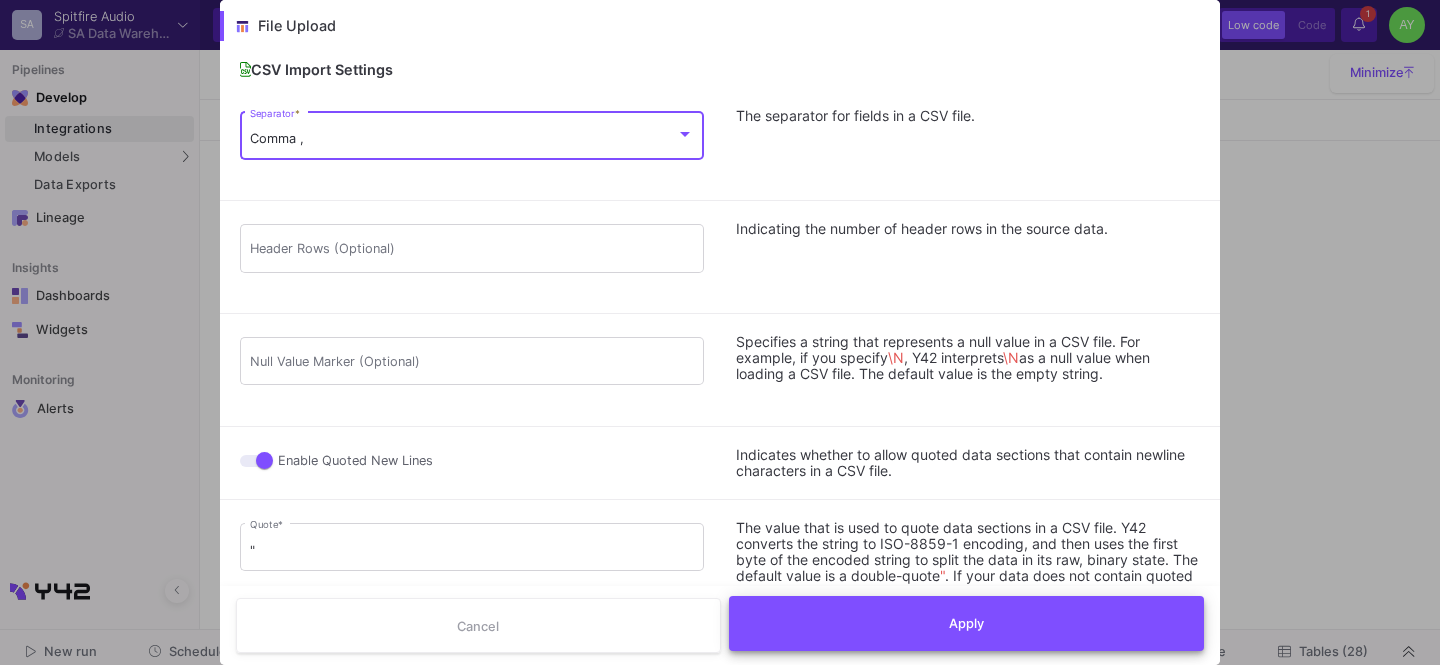 click on "Apply" at bounding box center (967, 623) 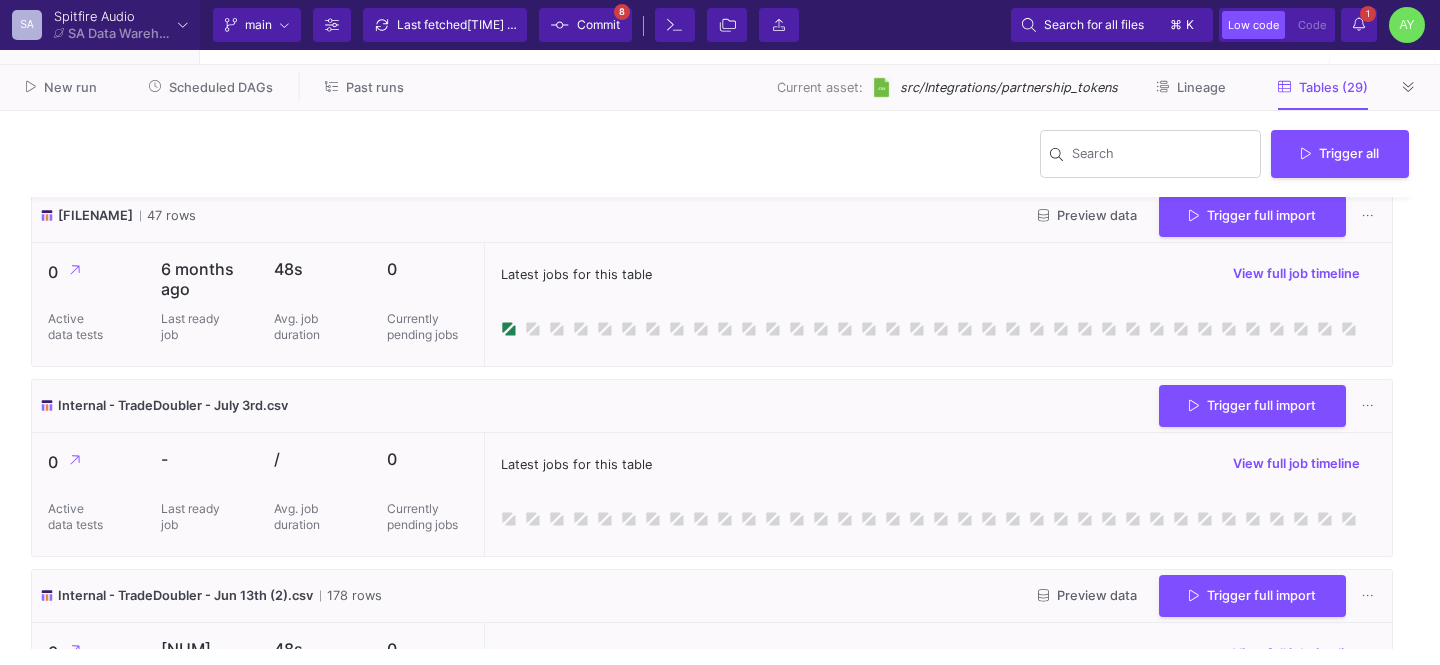 scroll, scrollTop: 1681, scrollLeft: 0, axis: vertical 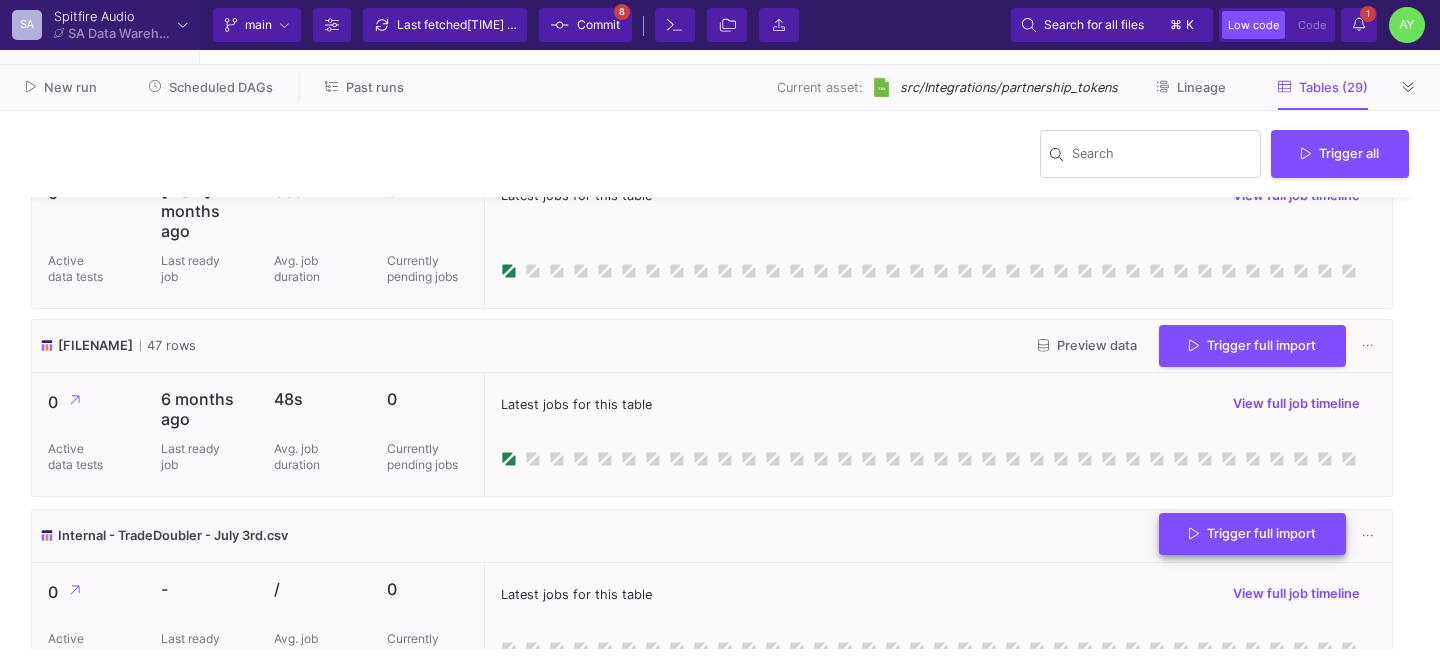 click on "Trigger full import" at bounding box center (1252, 534) 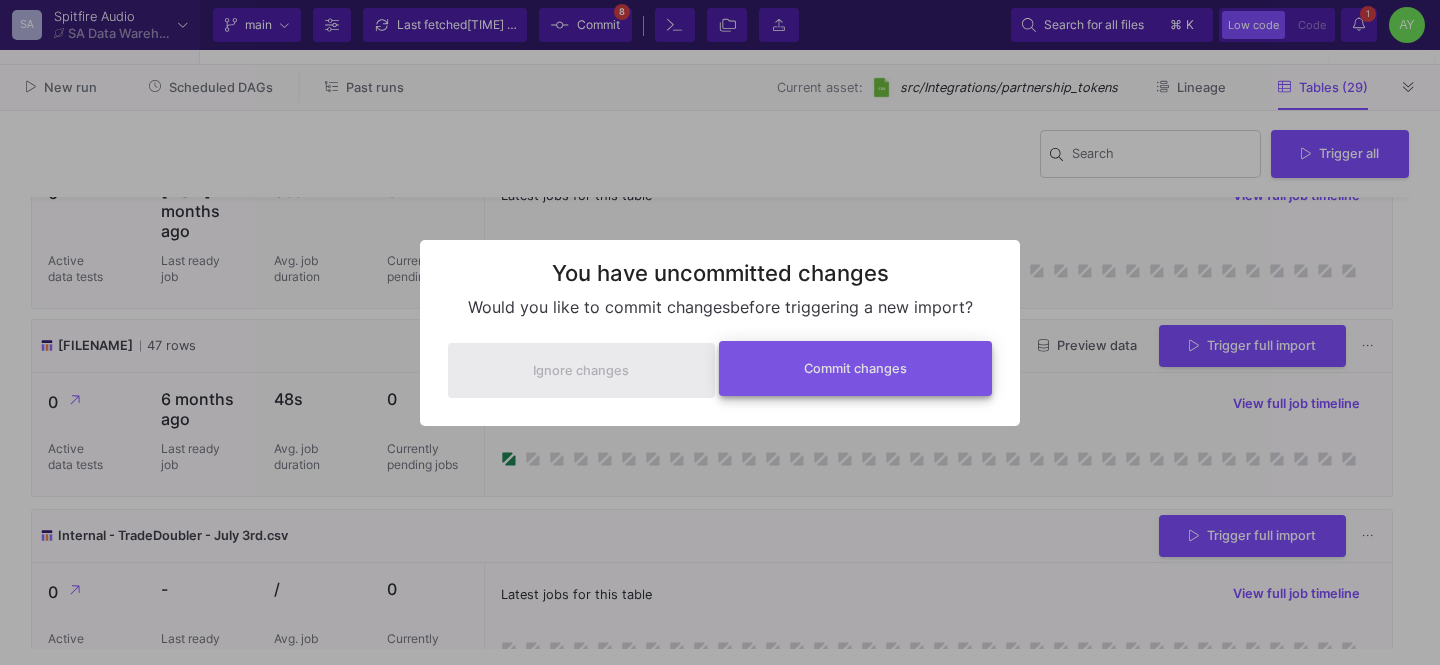 click on "Commit changes" at bounding box center [856, 368] 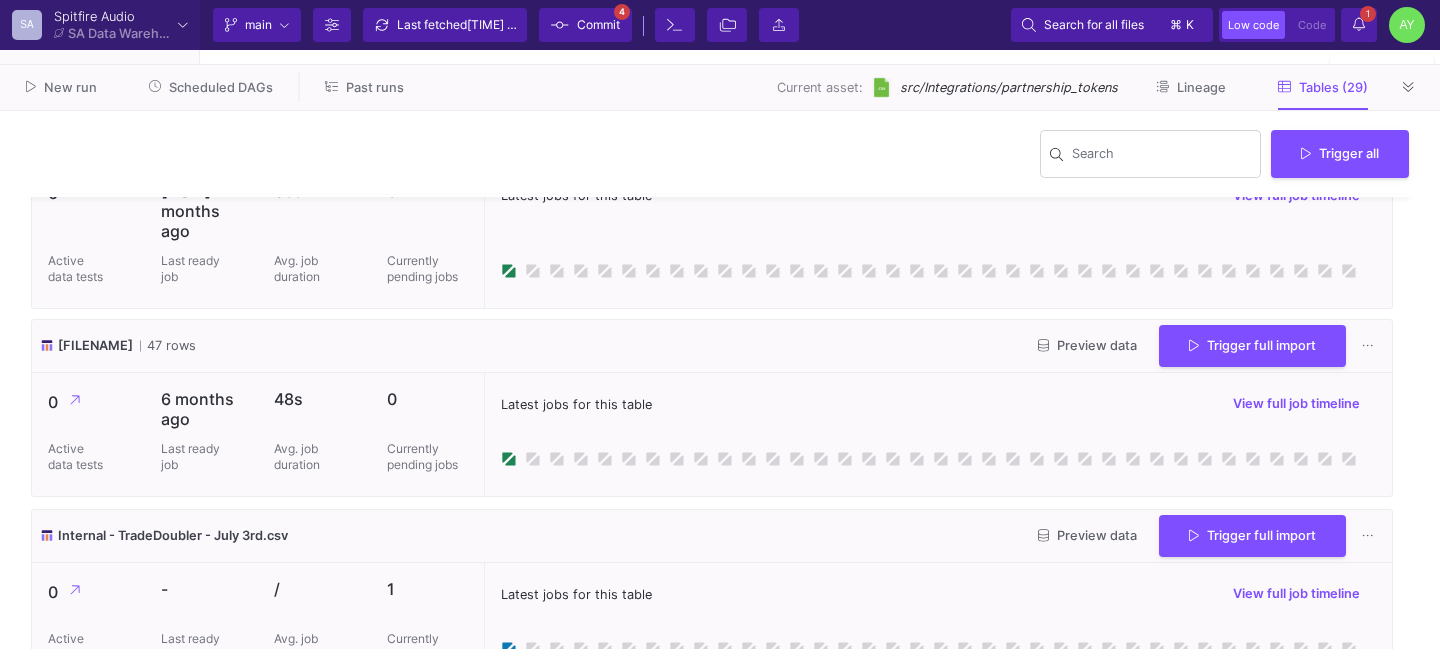 click on "1 1 Notifications" at bounding box center (1359, 25) 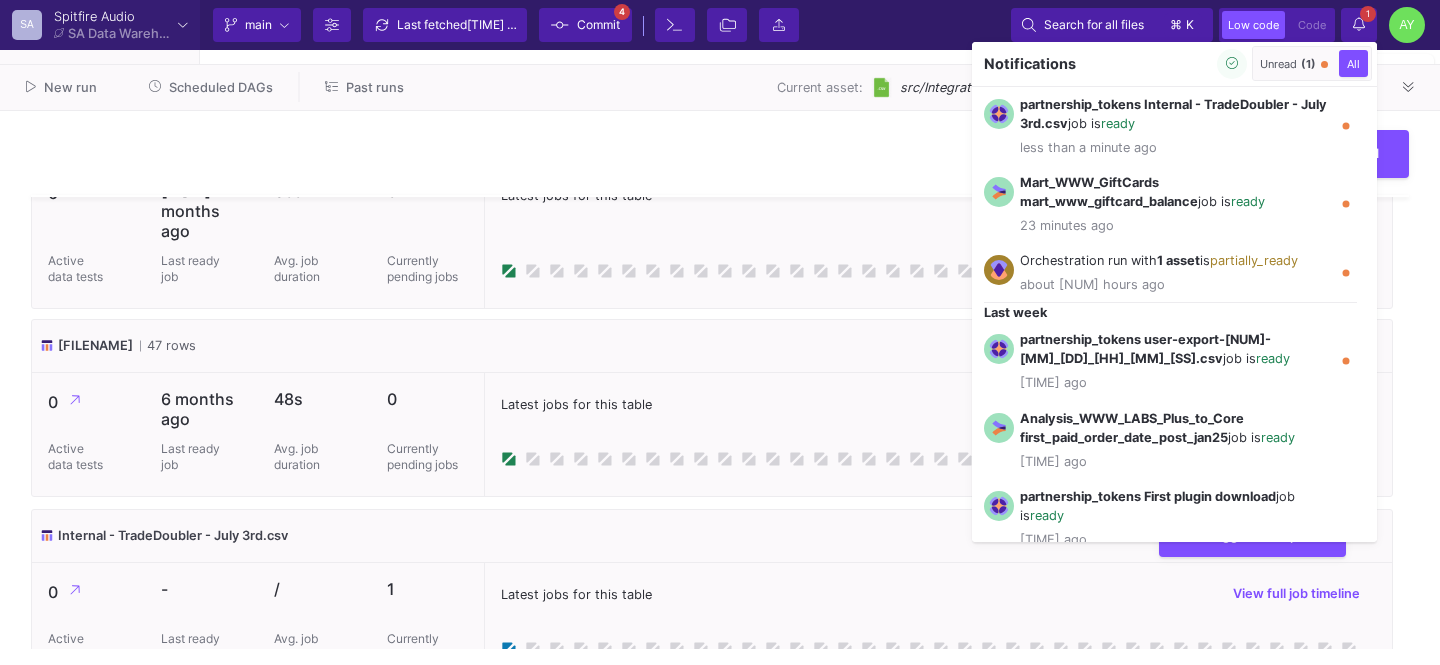 click at bounding box center (720, 332) 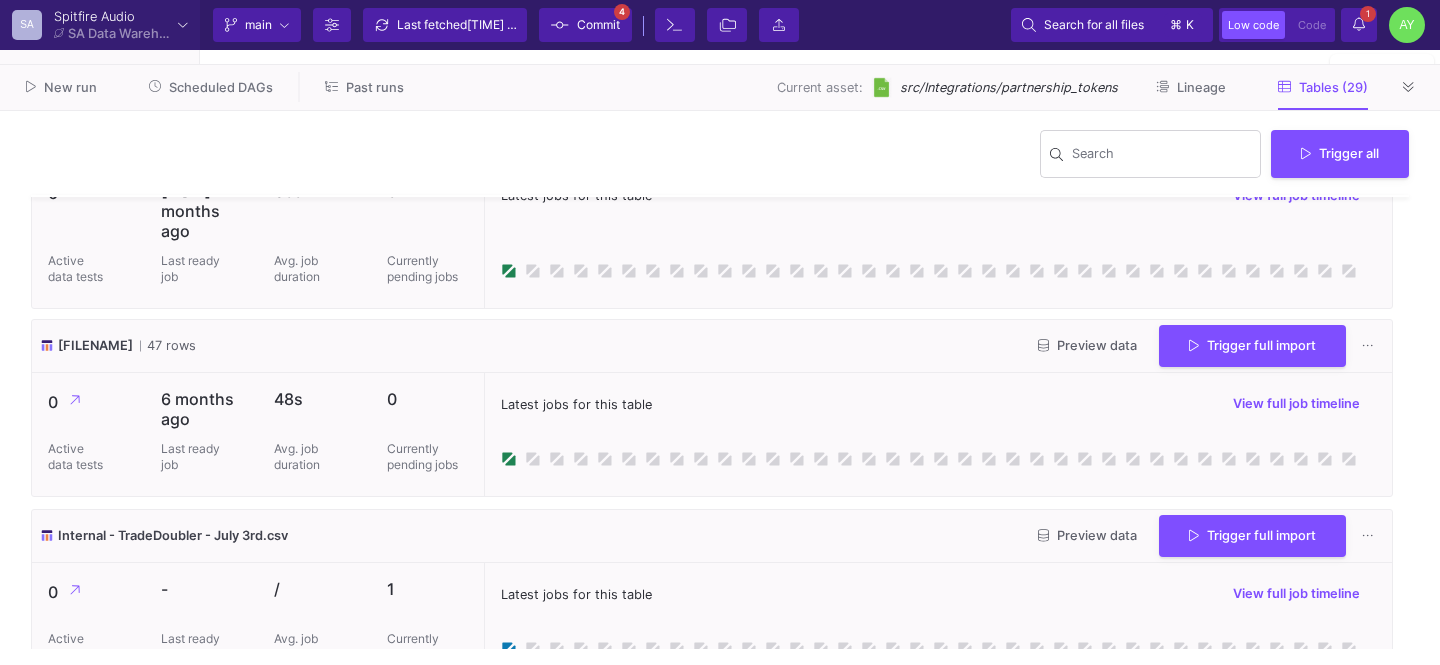 click at bounding box center [1409, 87] 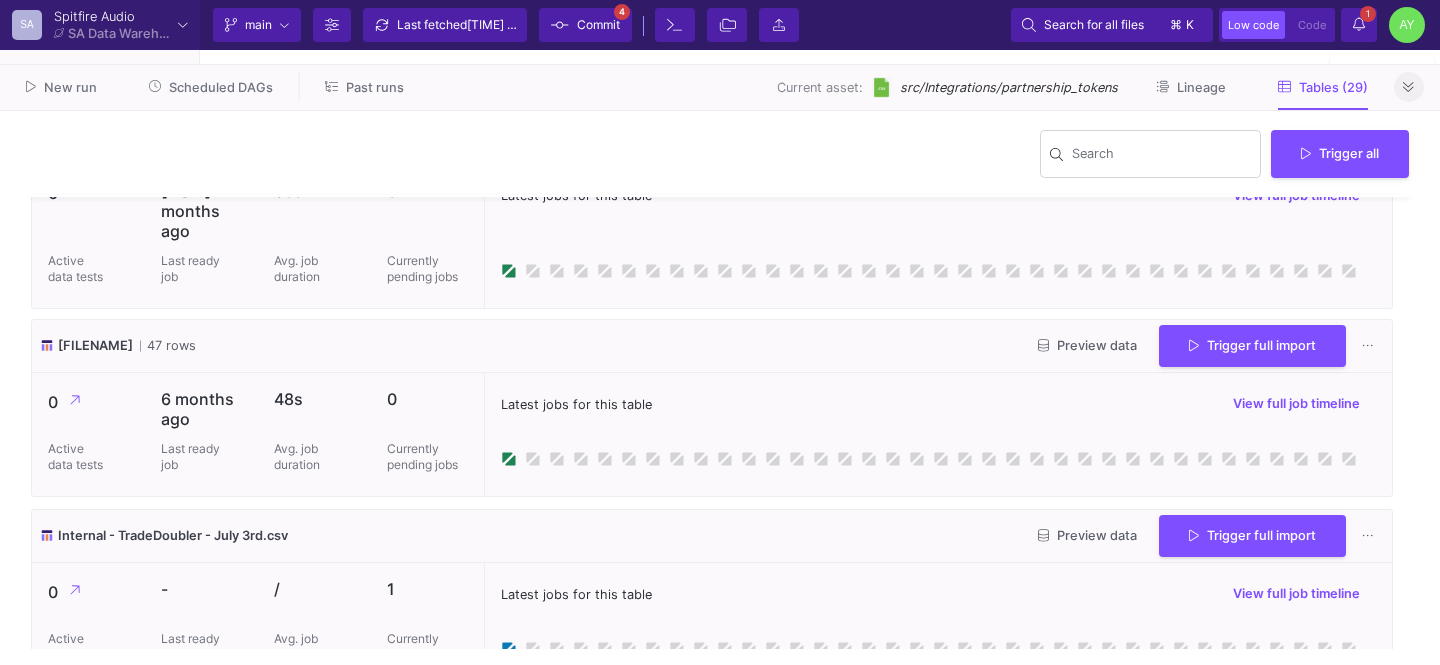 click at bounding box center (1408, 86) 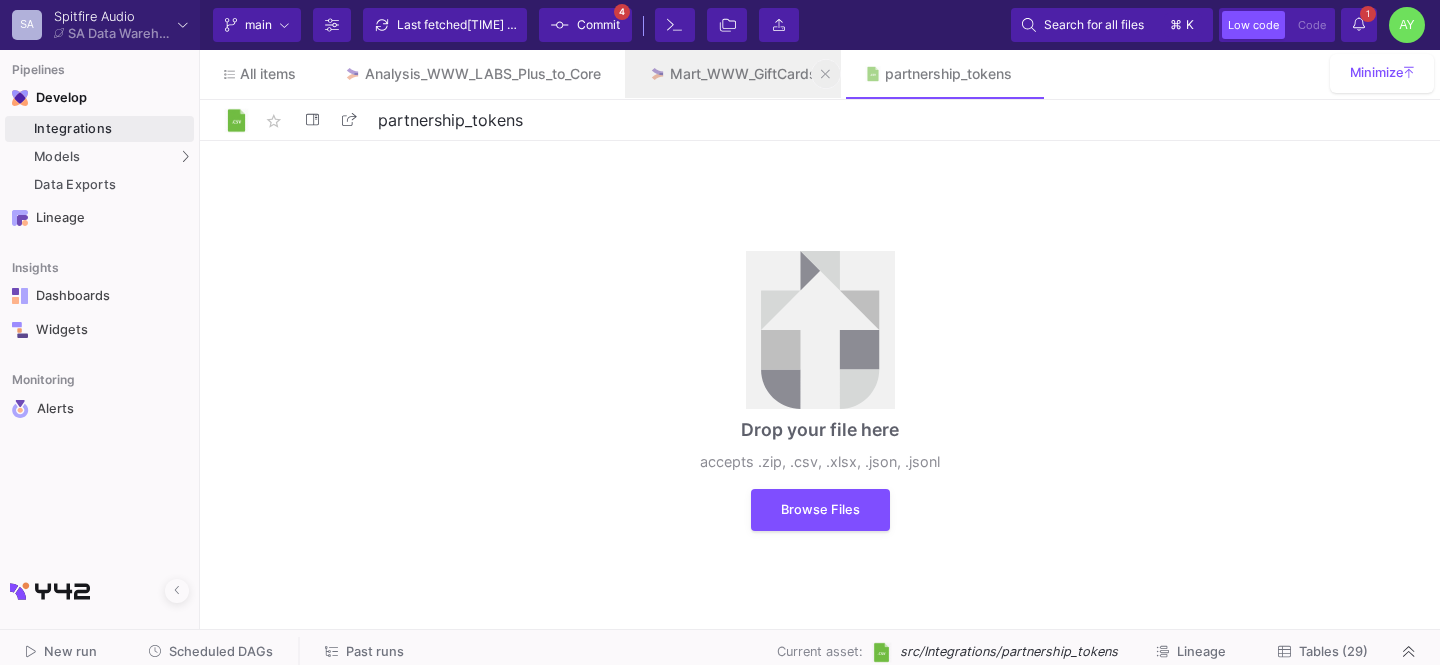 click at bounding box center [825, 73] 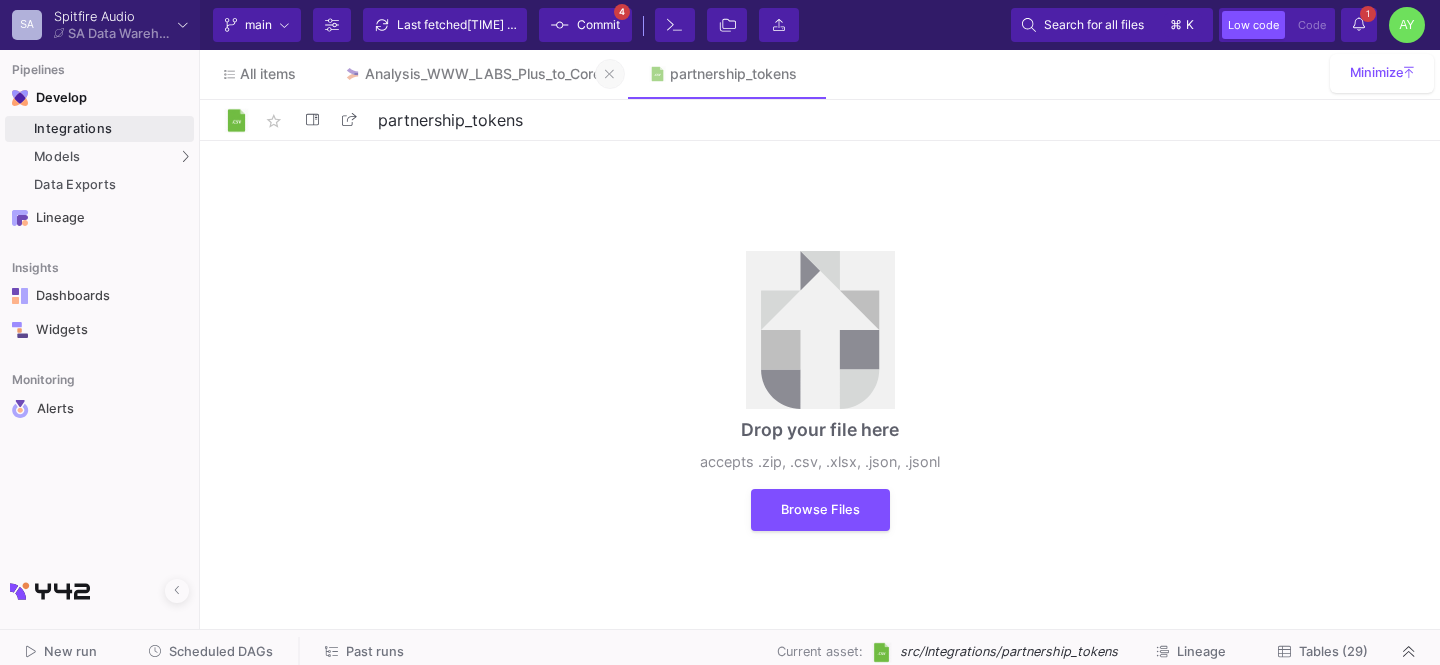 click at bounding box center (610, 74) 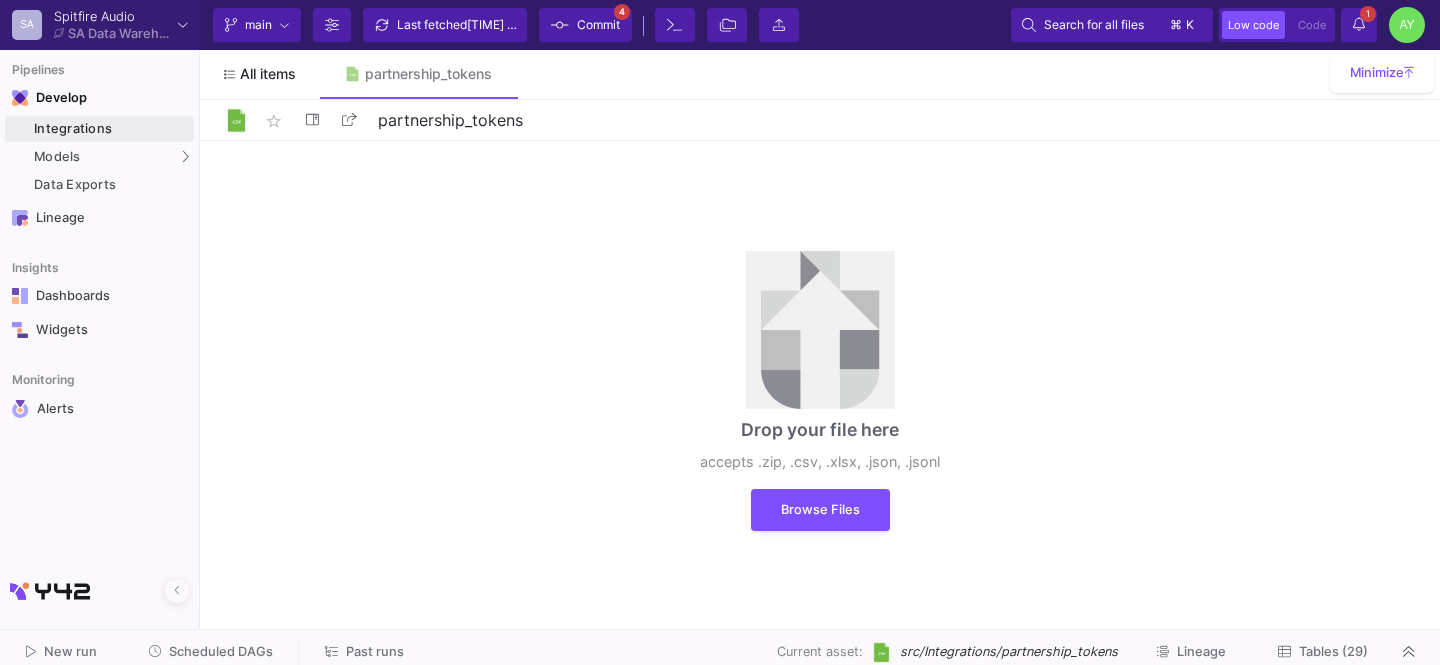 click on "All items" at bounding box center (260, 74) 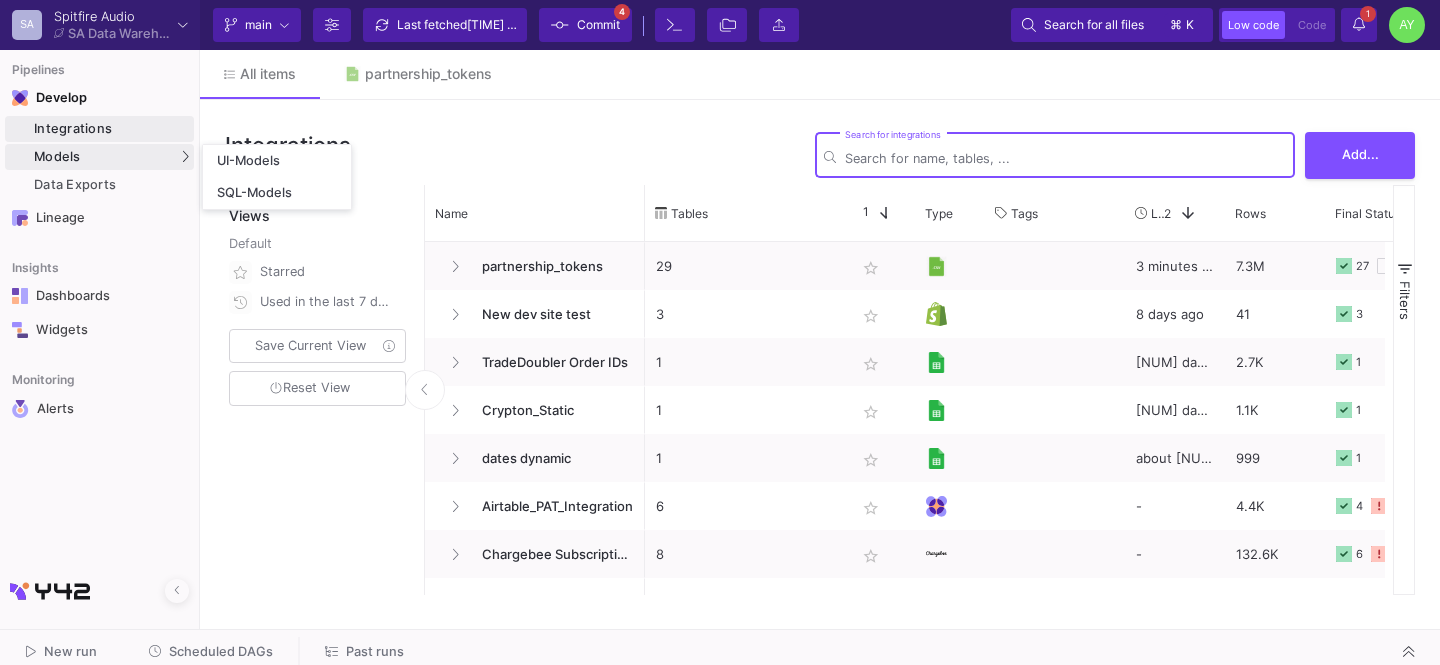 click on "Models" at bounding box center [57, 157] 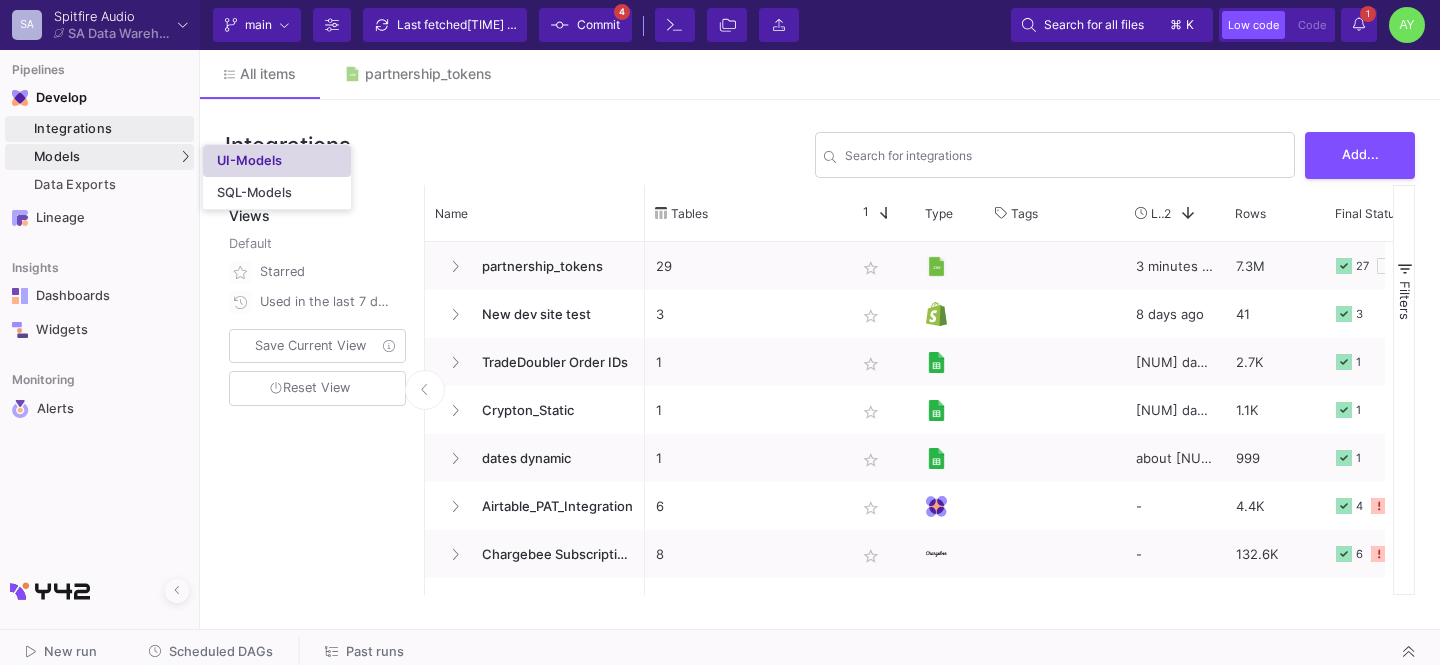 click on "UI-Models" at bounding box center [249, 161] 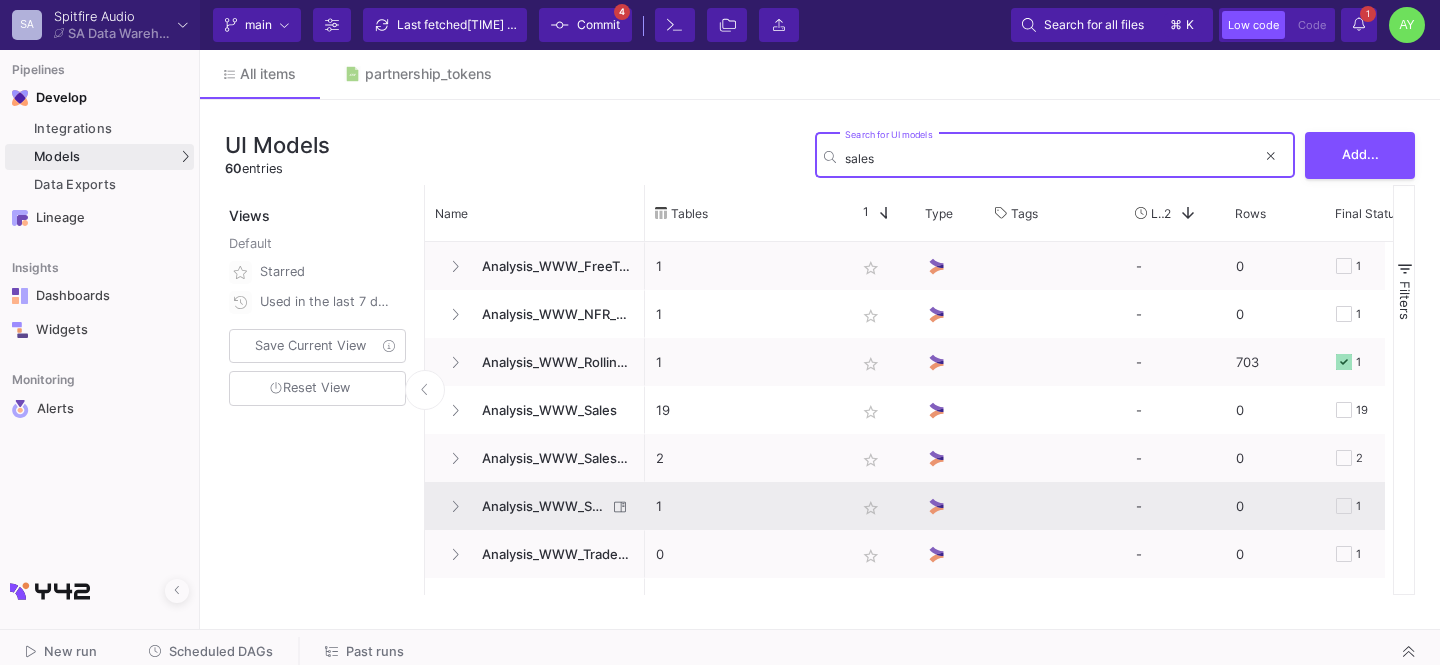 scroll, scrollTop: 69, scrollLeft: 0, axis: vertical 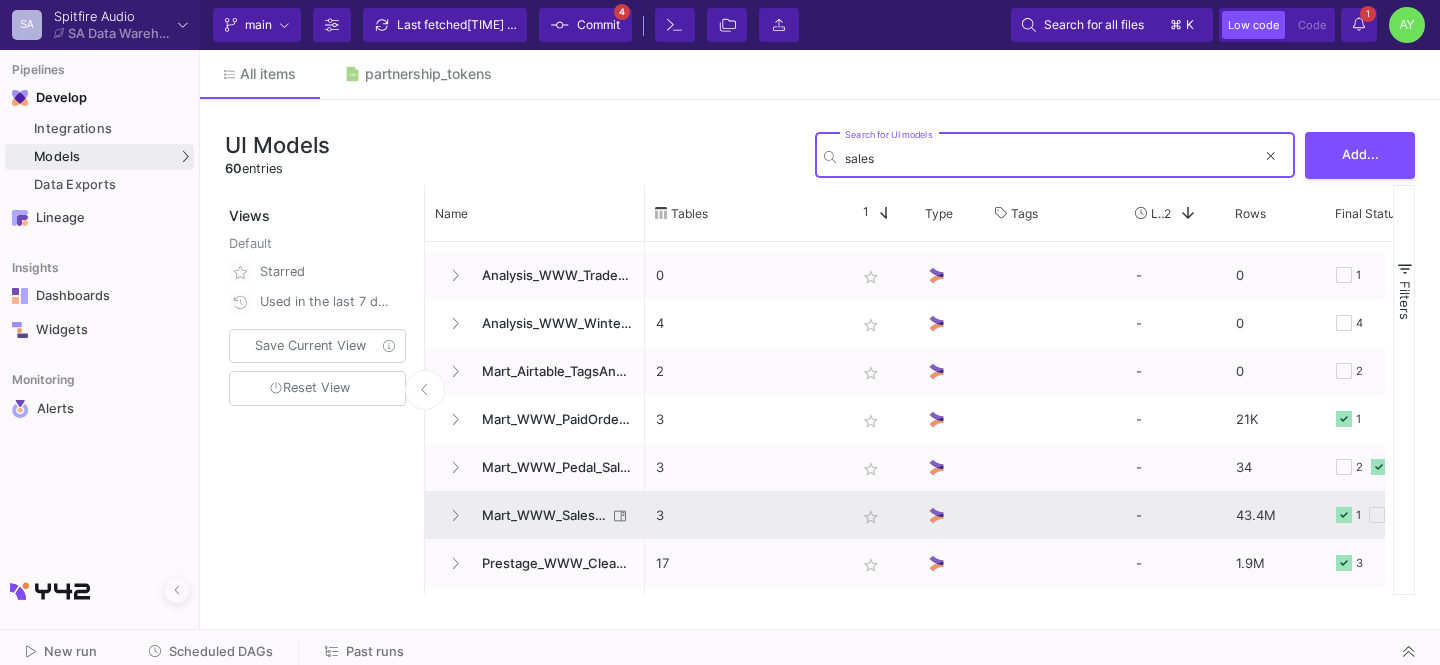 type on "sales" 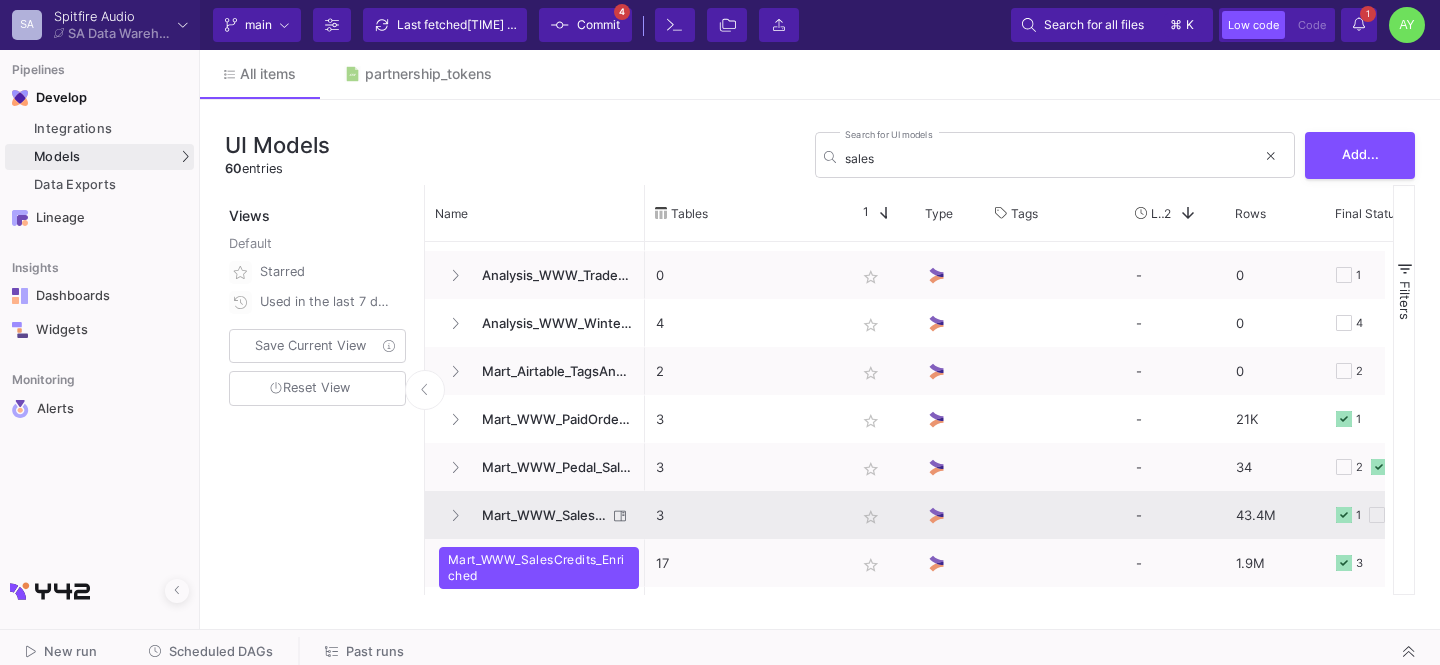 click on "Mart_WWW_SalesCredits_Enriched" at bounding box center (538, 515) 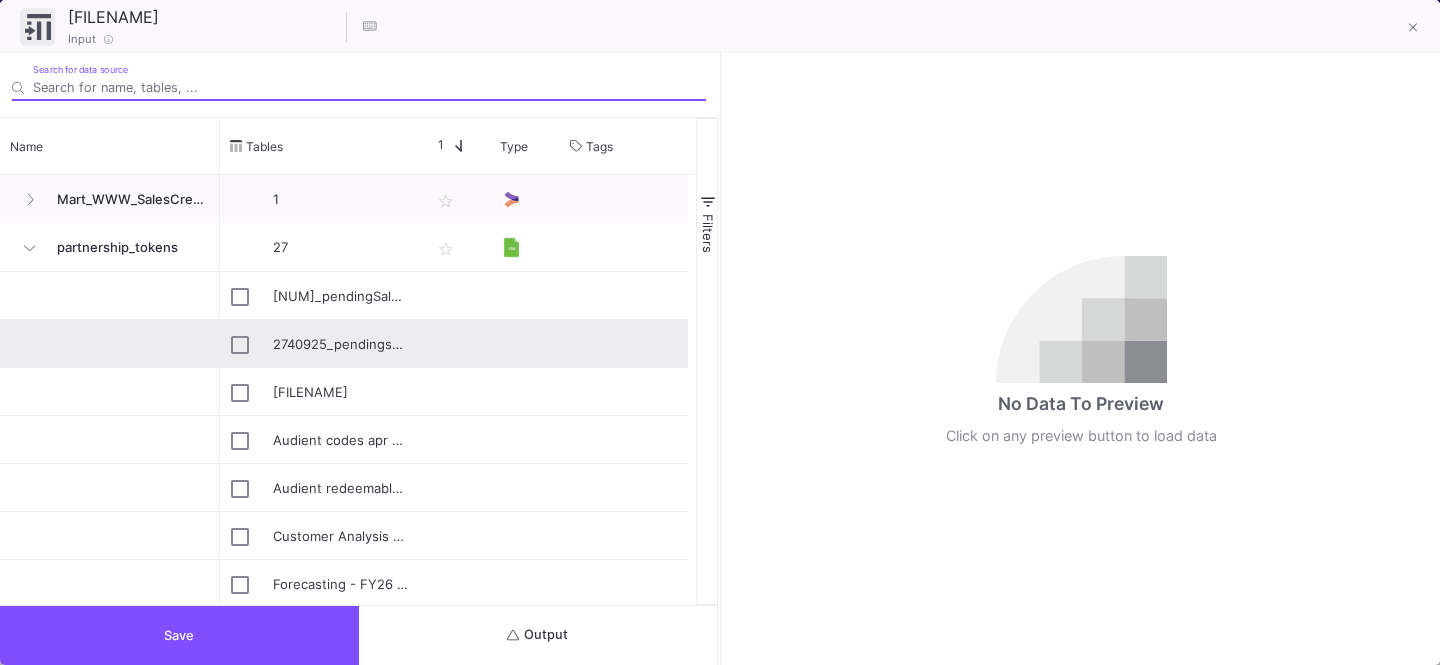 scroll, scrollTop: 477, scrollLeft: 0, axis: vertical 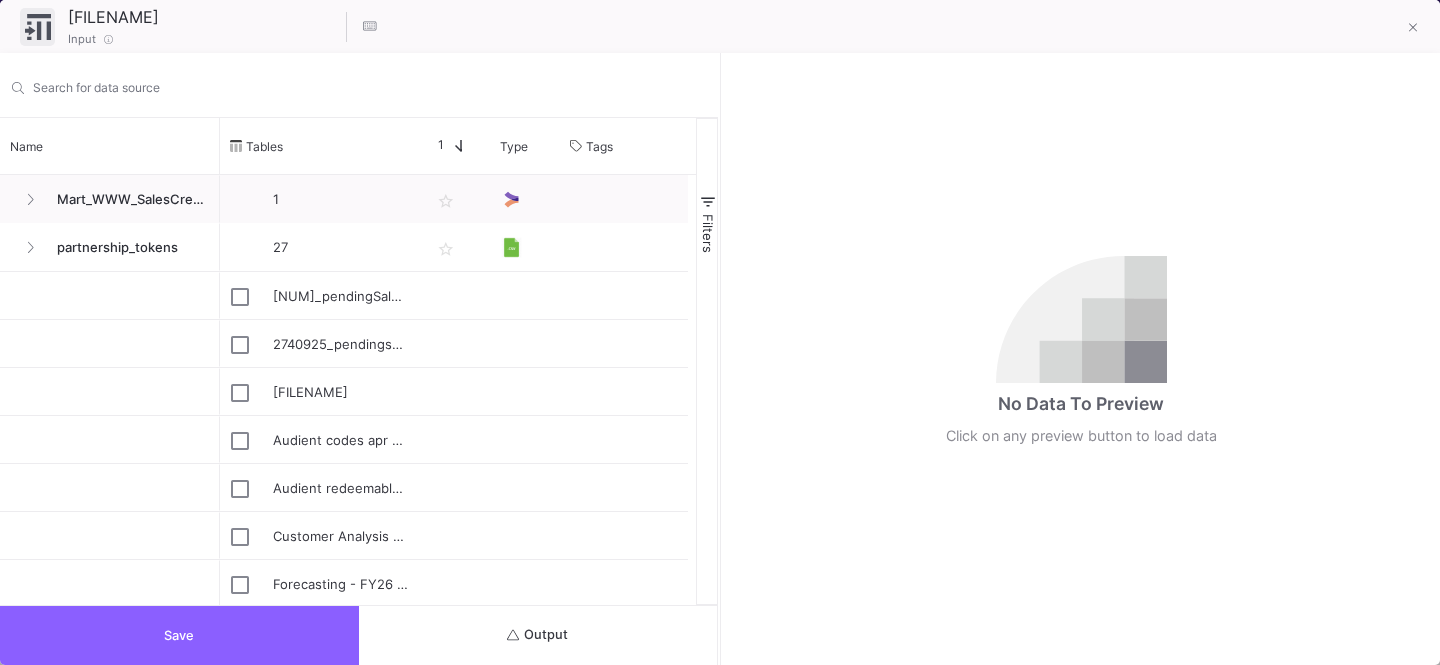 click on "Save" at bounding box center (179, 635) 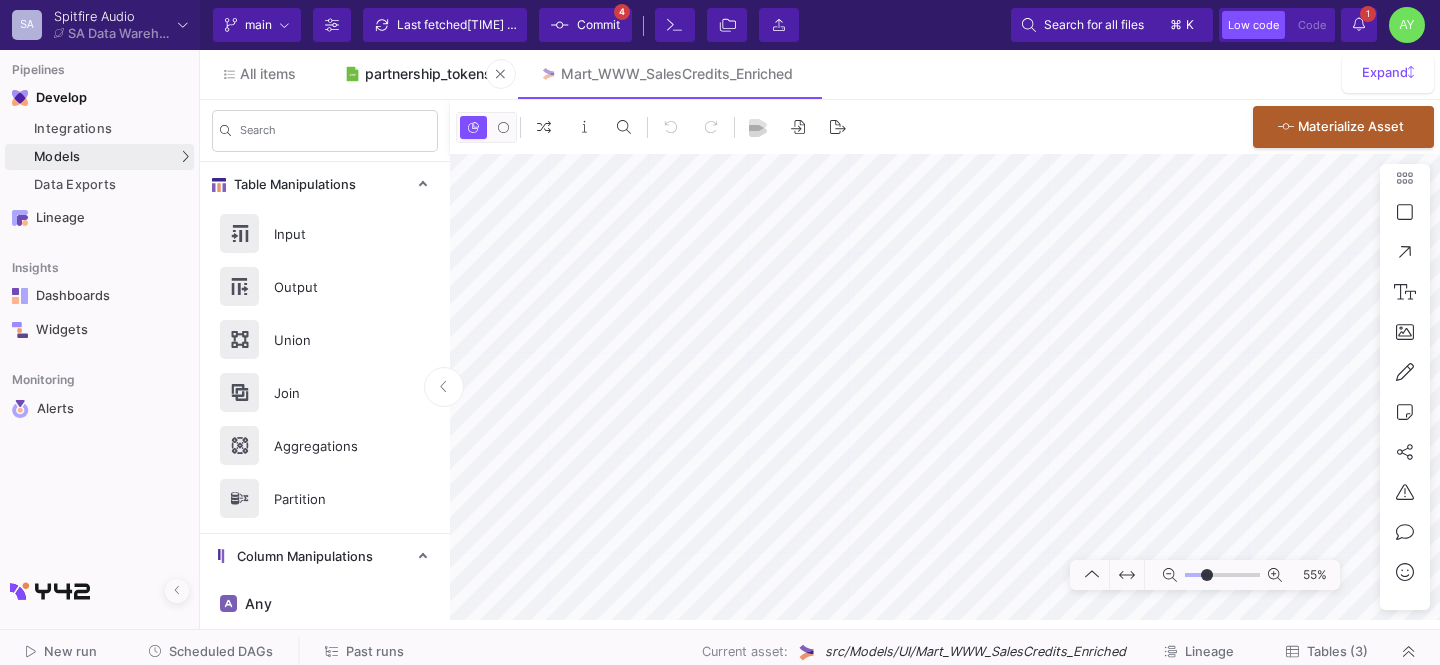 click on "partnership_tokens" at bounding box center (428, 74) 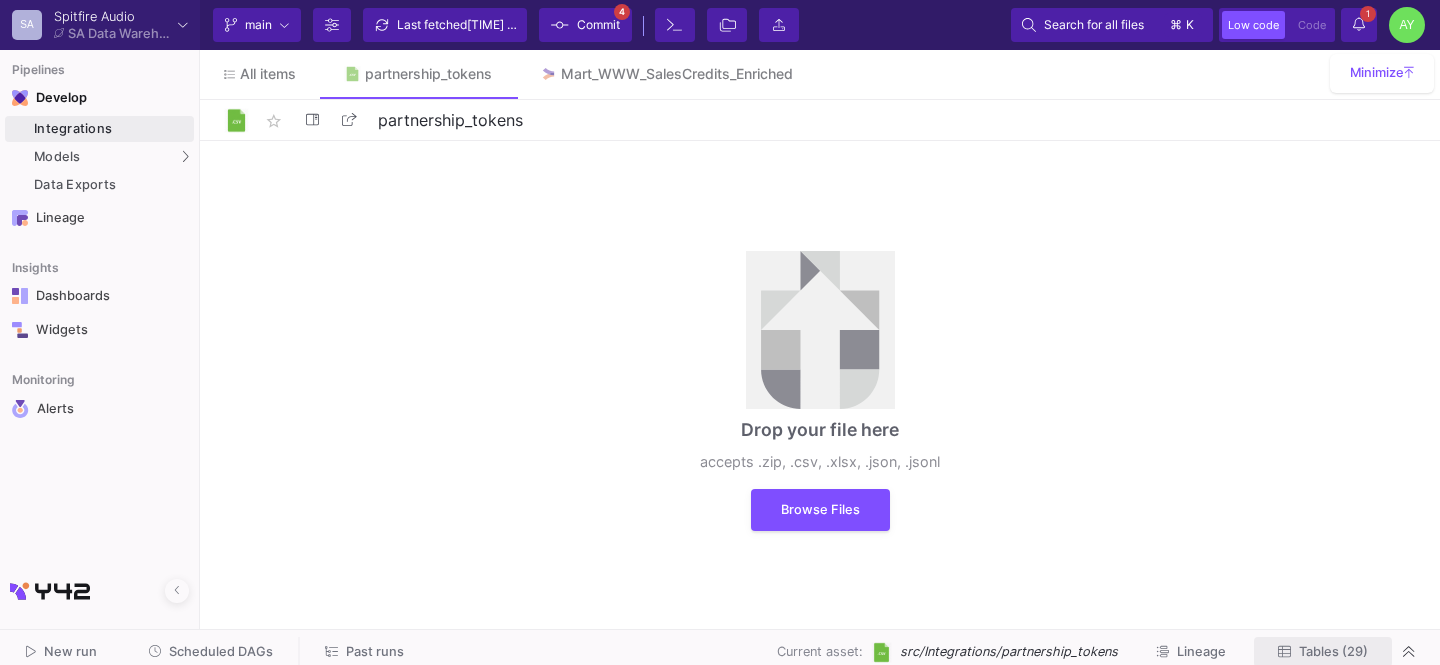 click on "Tables ([NUMBER])" at bounding box center [1323, 652] 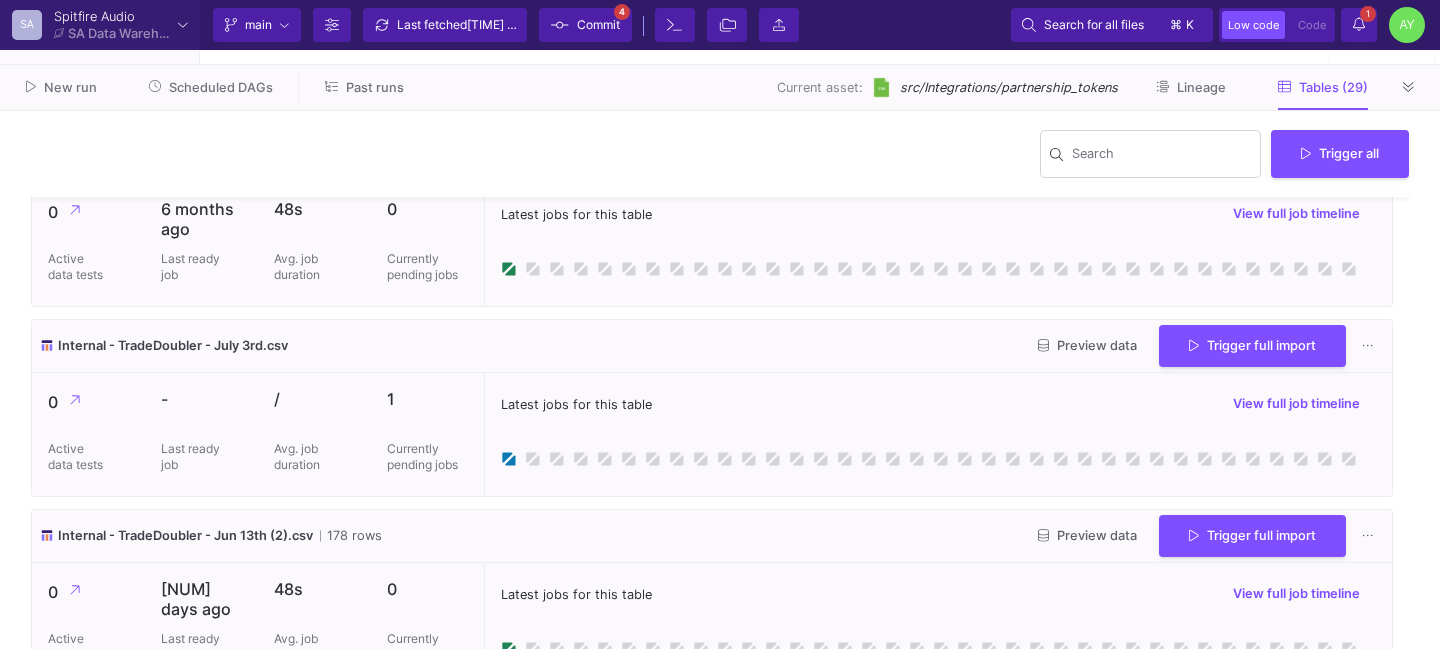 click on "Past runs" at bounding box center (375, 87) 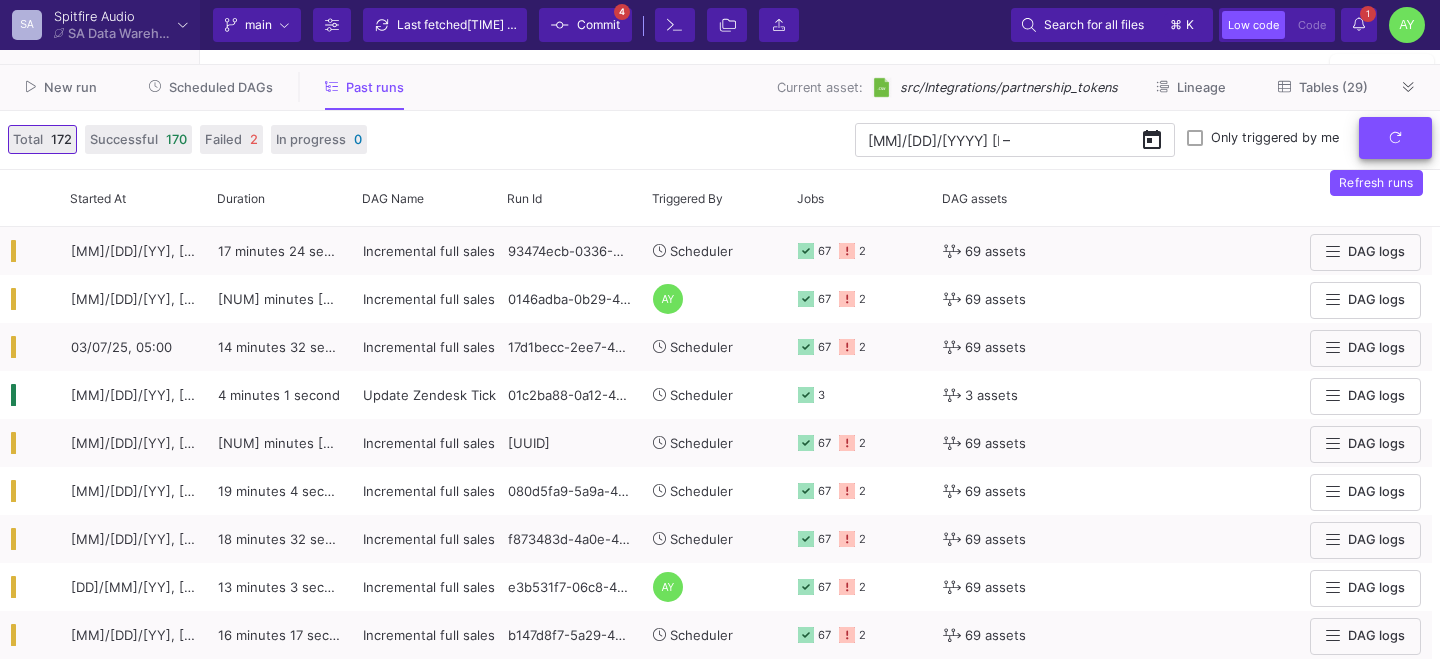 click at bounding box center [1395, 138] 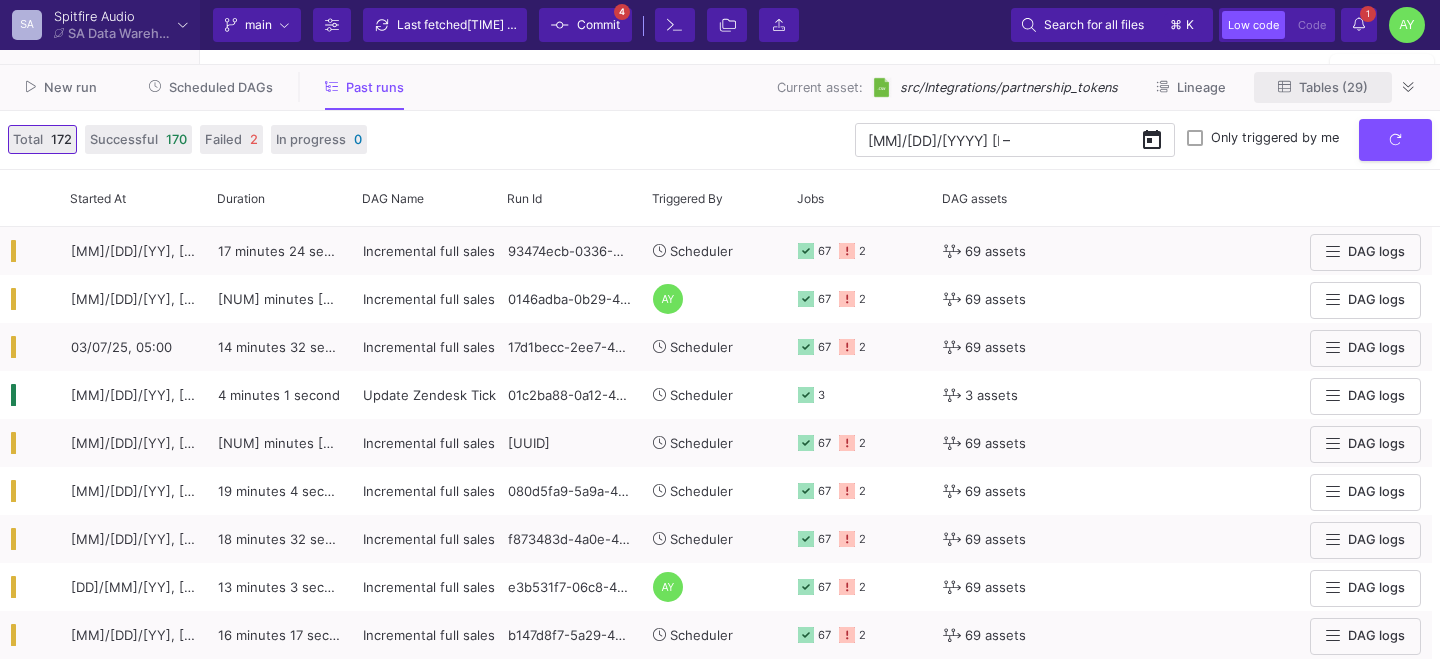 click on "Tables ([NUMBER])" at bounding box center (1323, 87) 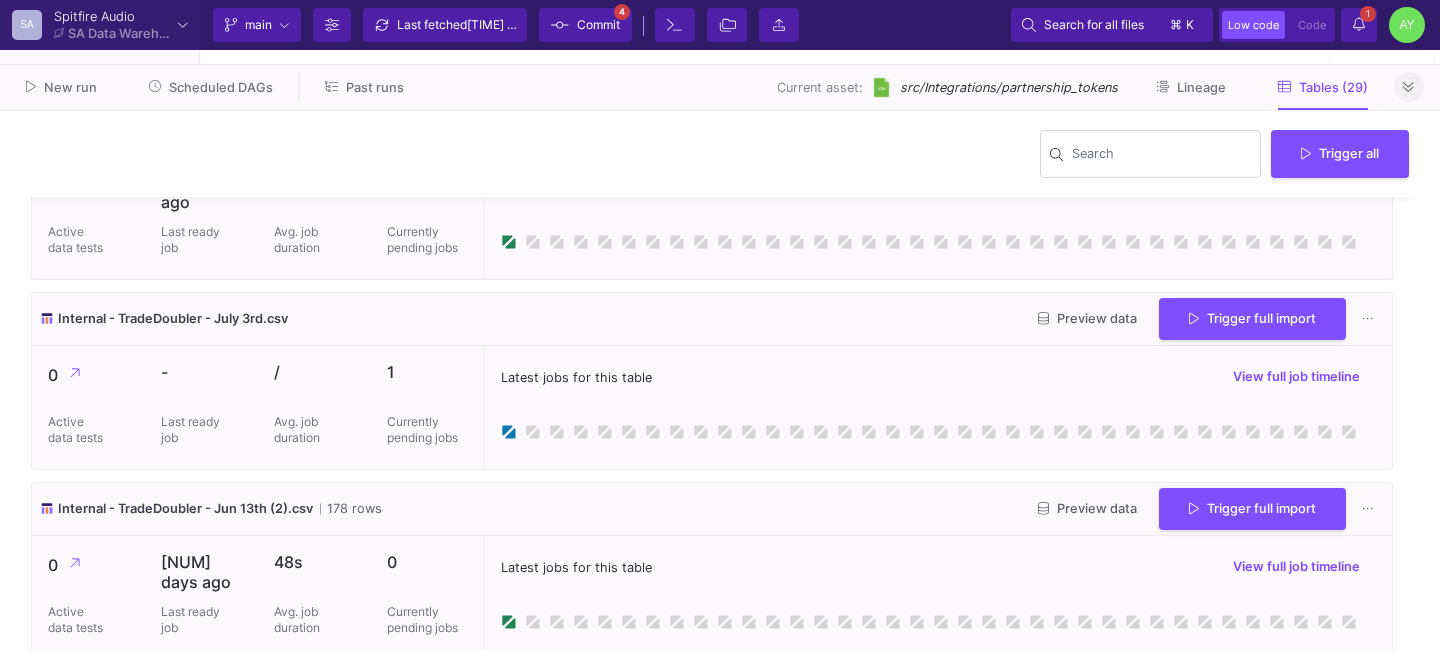 click at bounding box center (1409, 87) 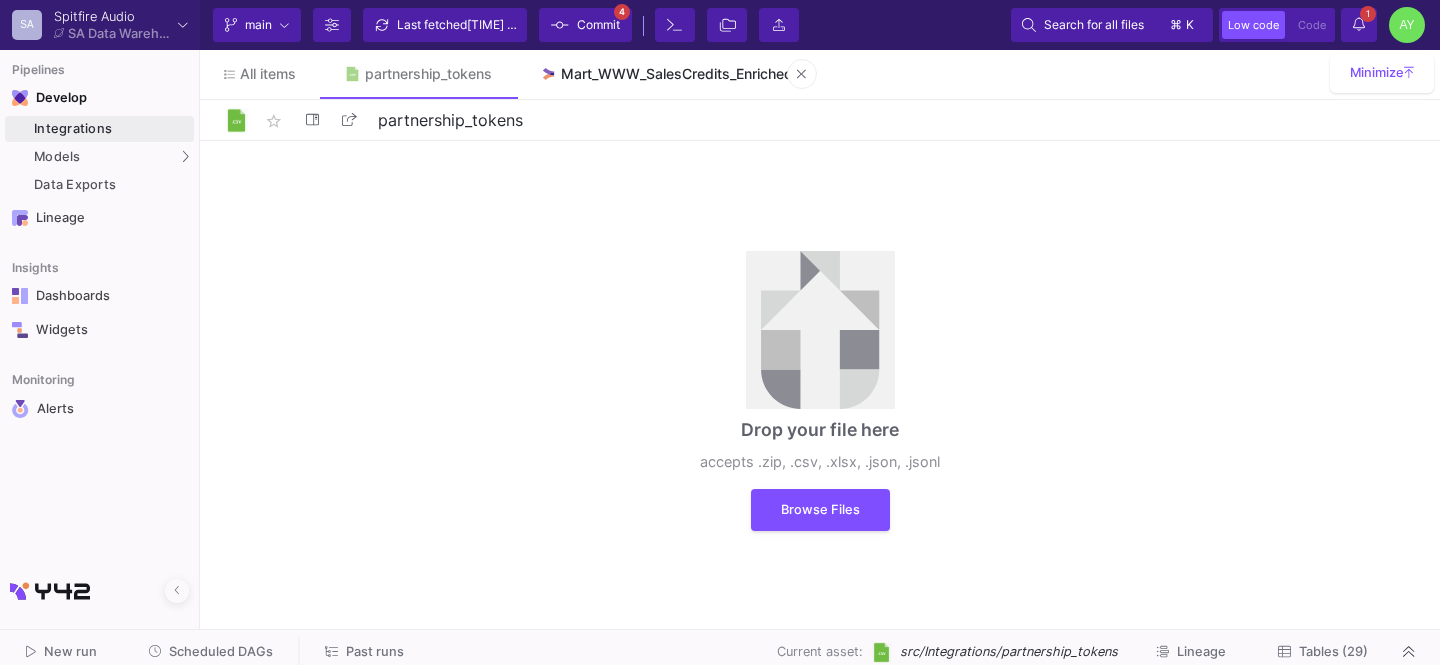 click on "Mart_WWW_SalesCredits_Enriched" at bounding box center [666, 74] 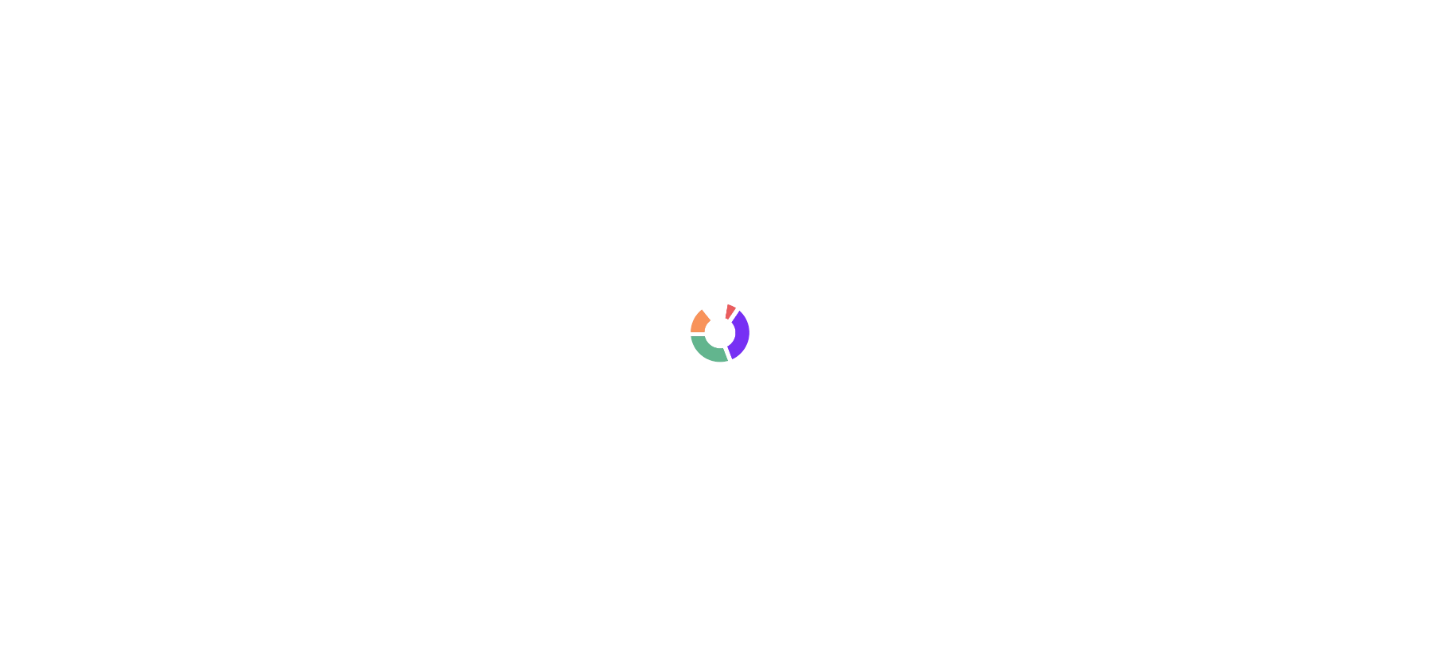 scroll, scrollTop: 0, scrollLeft: 0, axis: both 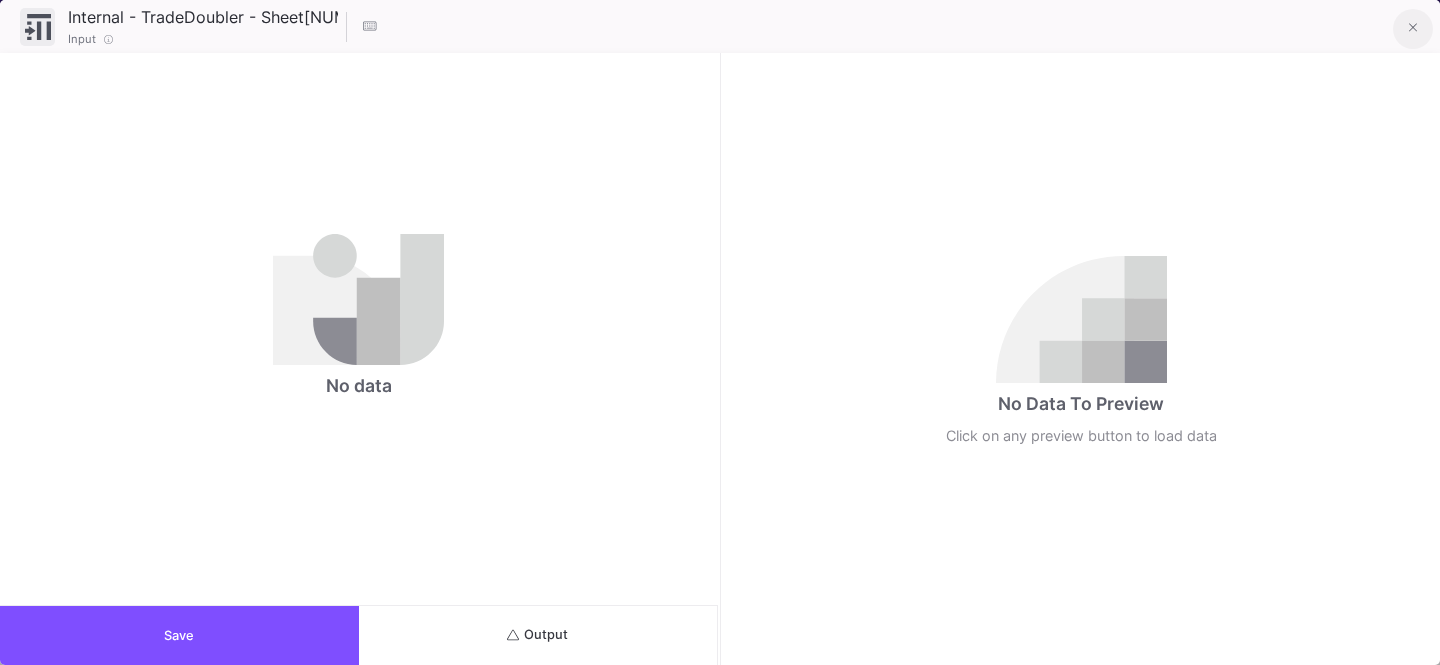 click at bounding box center [1413, 29] 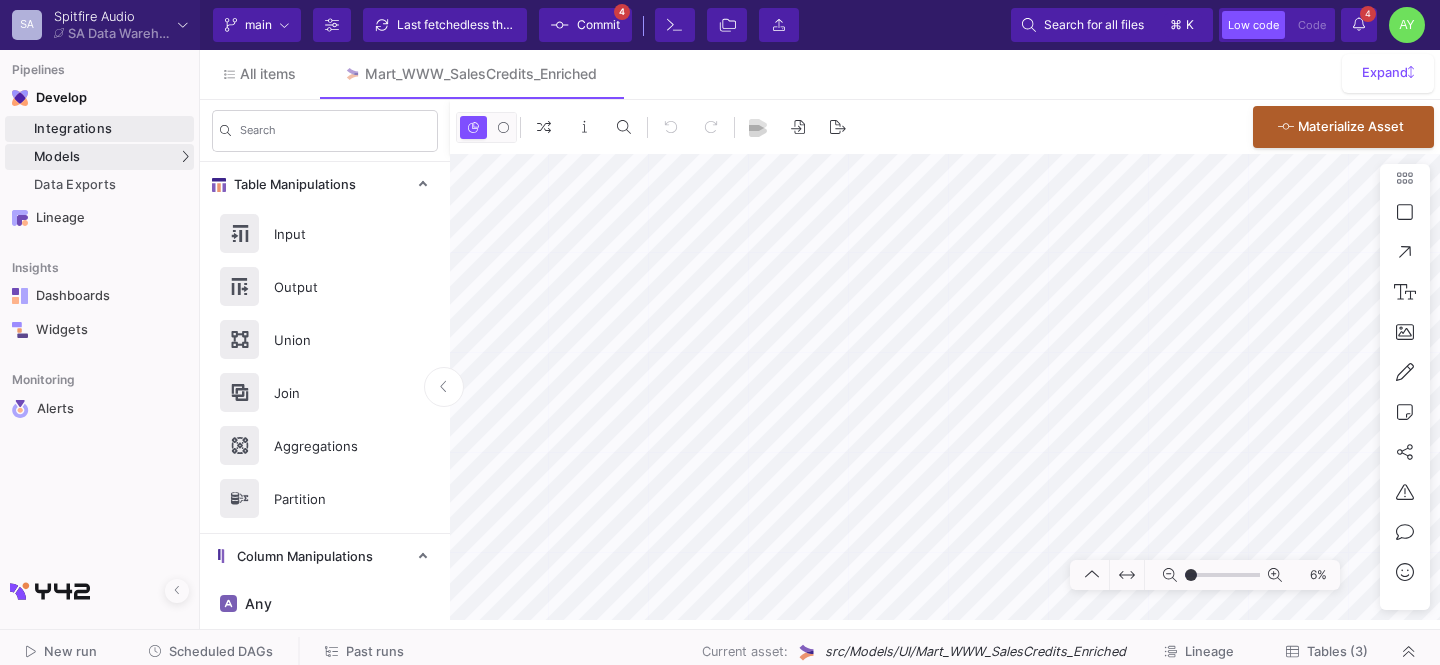 click on "Integrations" at bounding box center (111, 129) 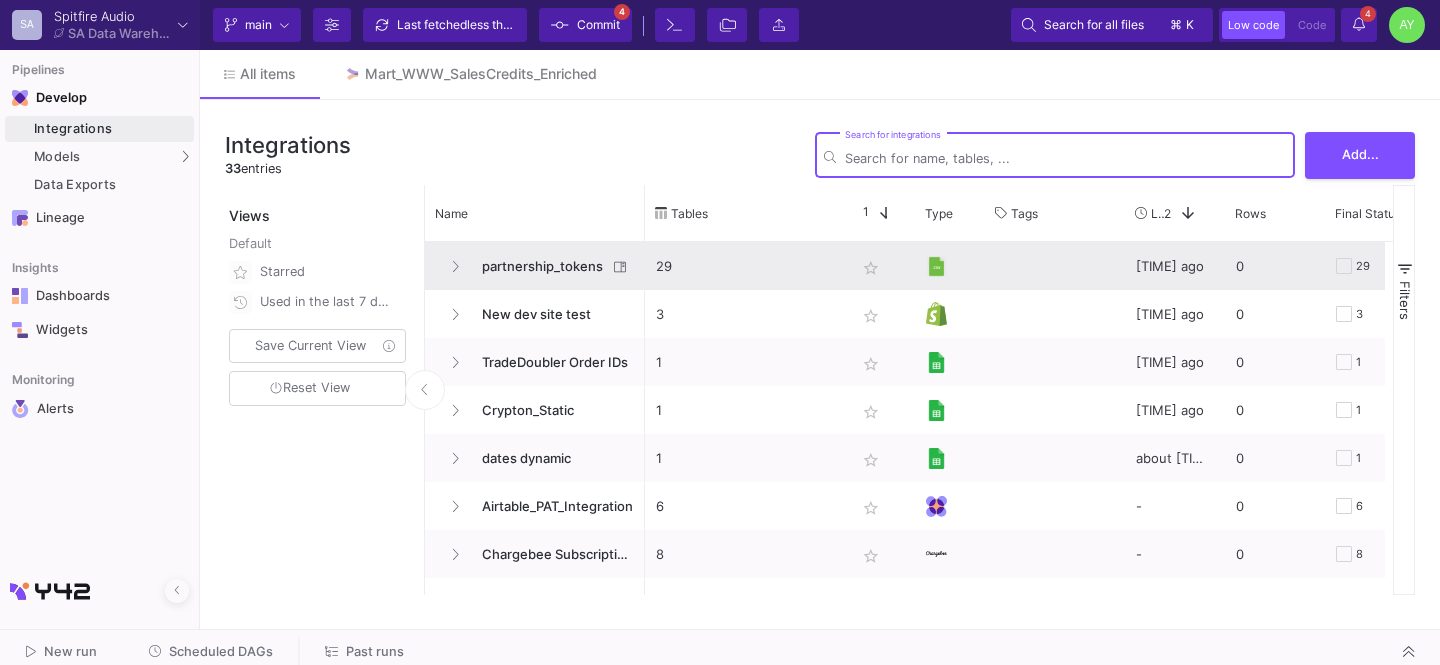 click on "partnership_tokens" at bounding box center [538, 266] 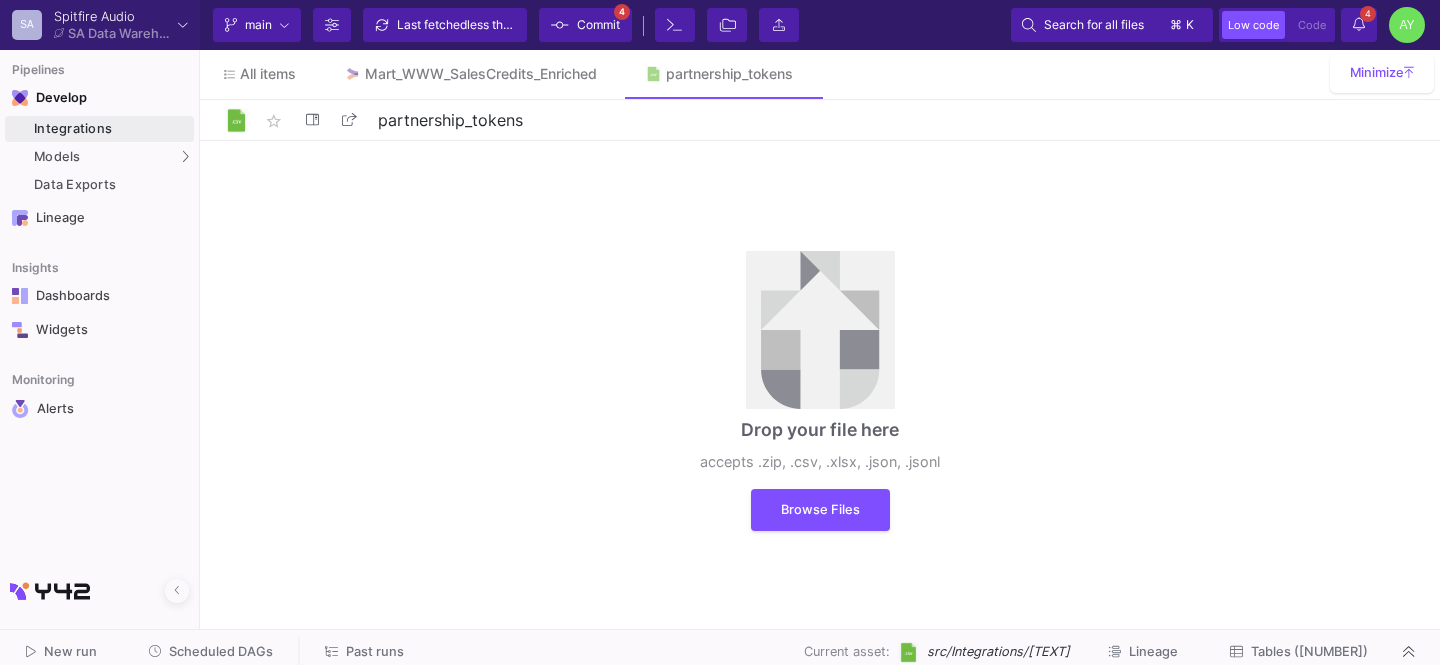 click on "Tables ([NUMBER])" at bounding box center (1309, 651) 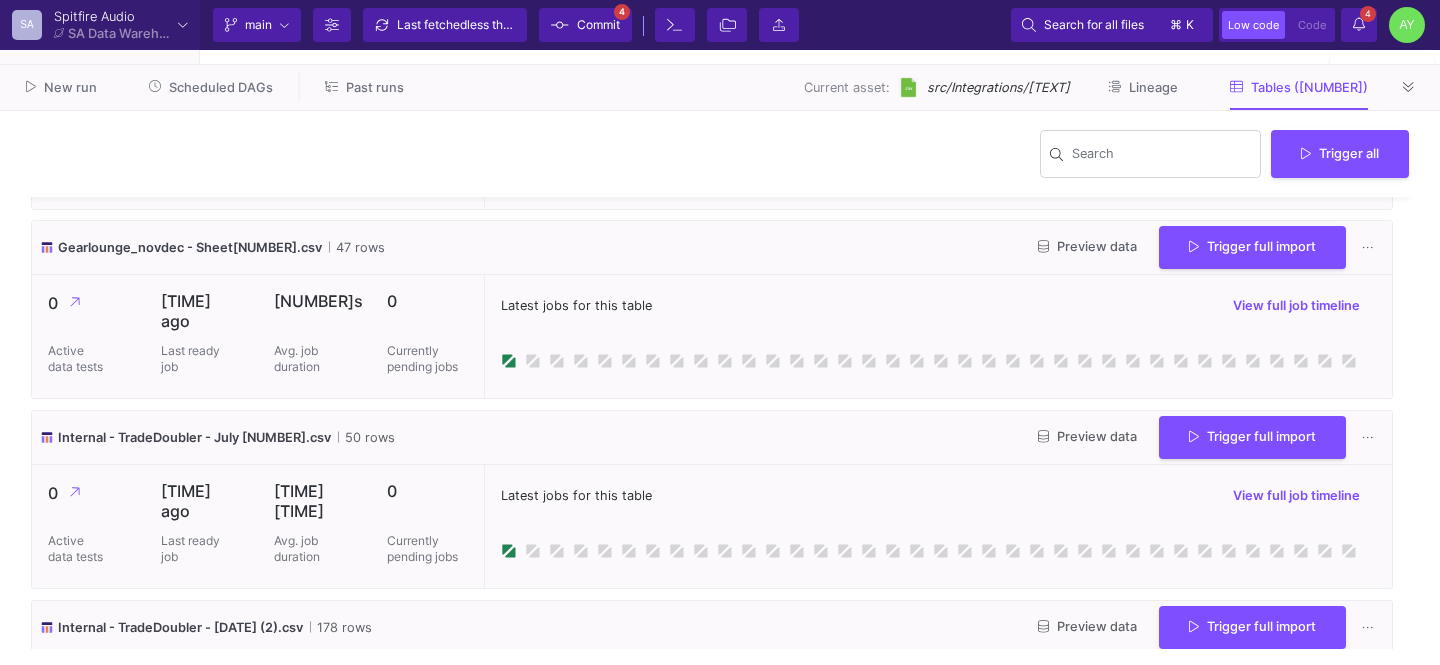 scroll, scrollTop: 1727, scrollLeft: 0, axis: vertical 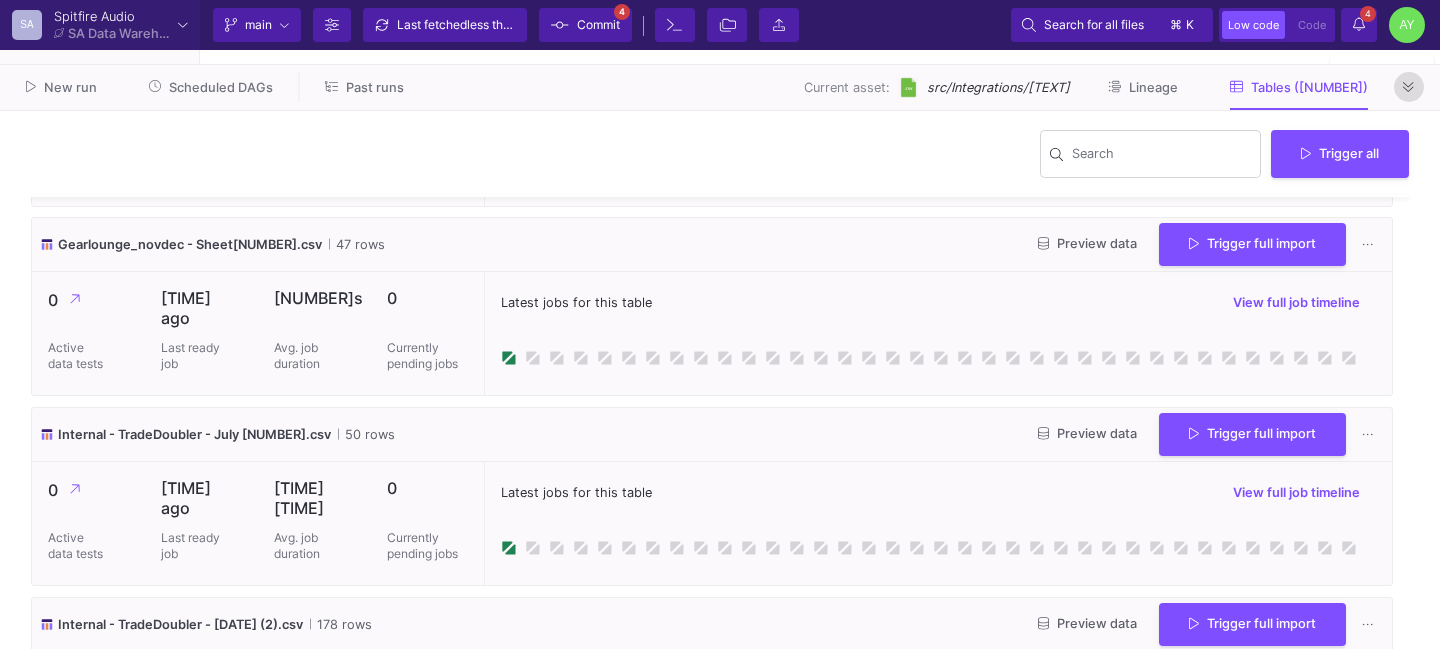 click at bounding box center (1409, 87) 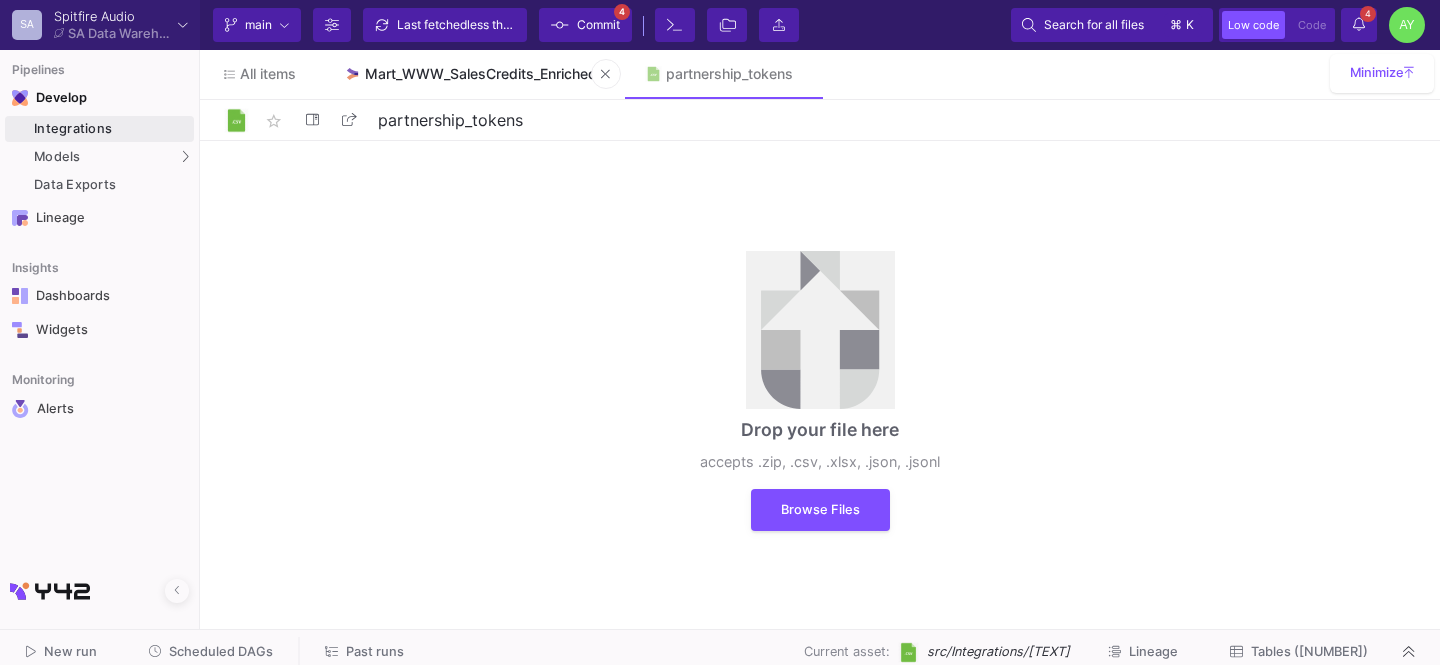 click on "Mart_WWW_SalesCredits_Enriched" at bounding box center (481, 74) 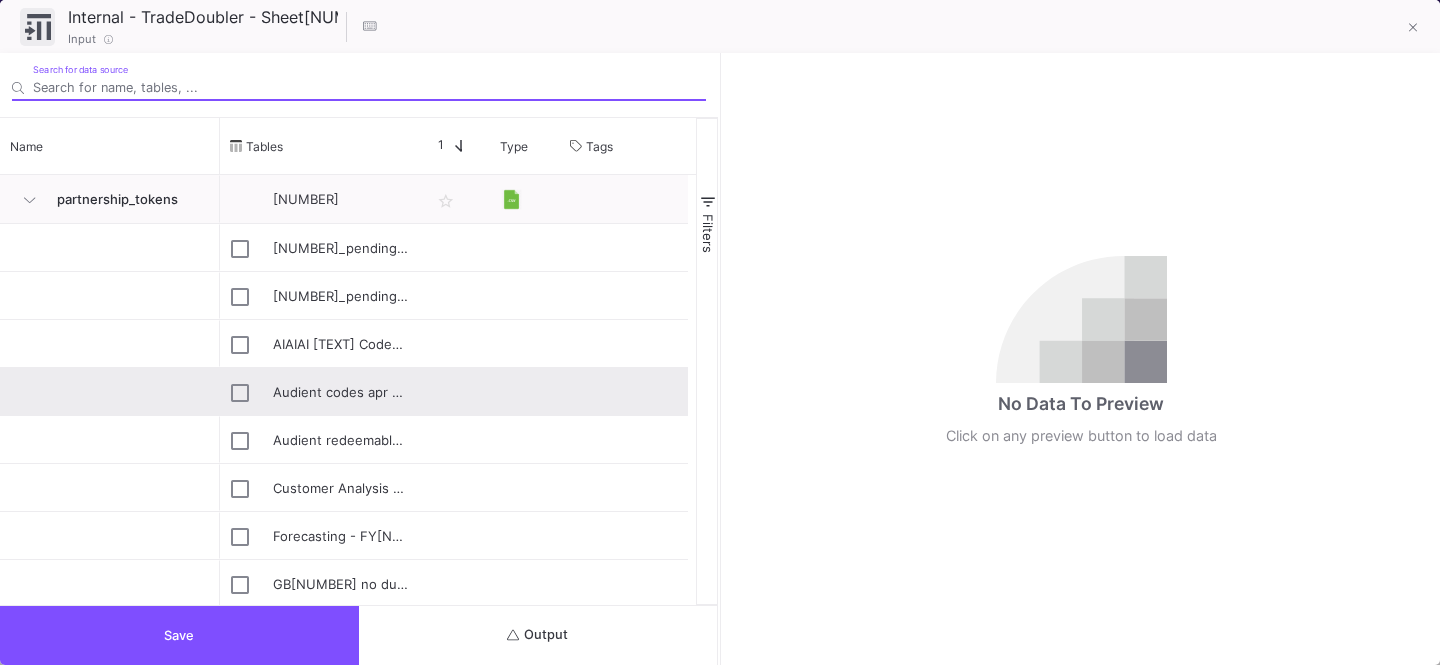 scroll, scrollTop: 87, scrollLeft: 0, axis: vertical 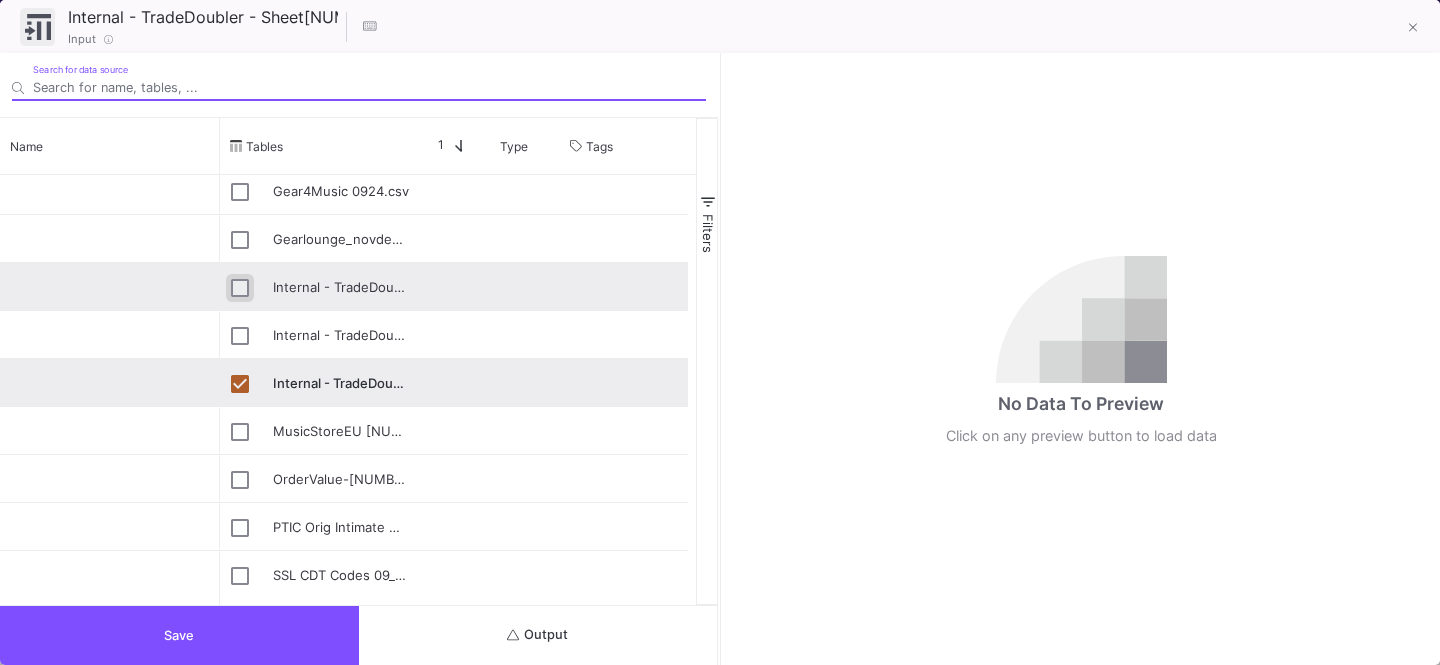 click at bounding box center (240, 288) 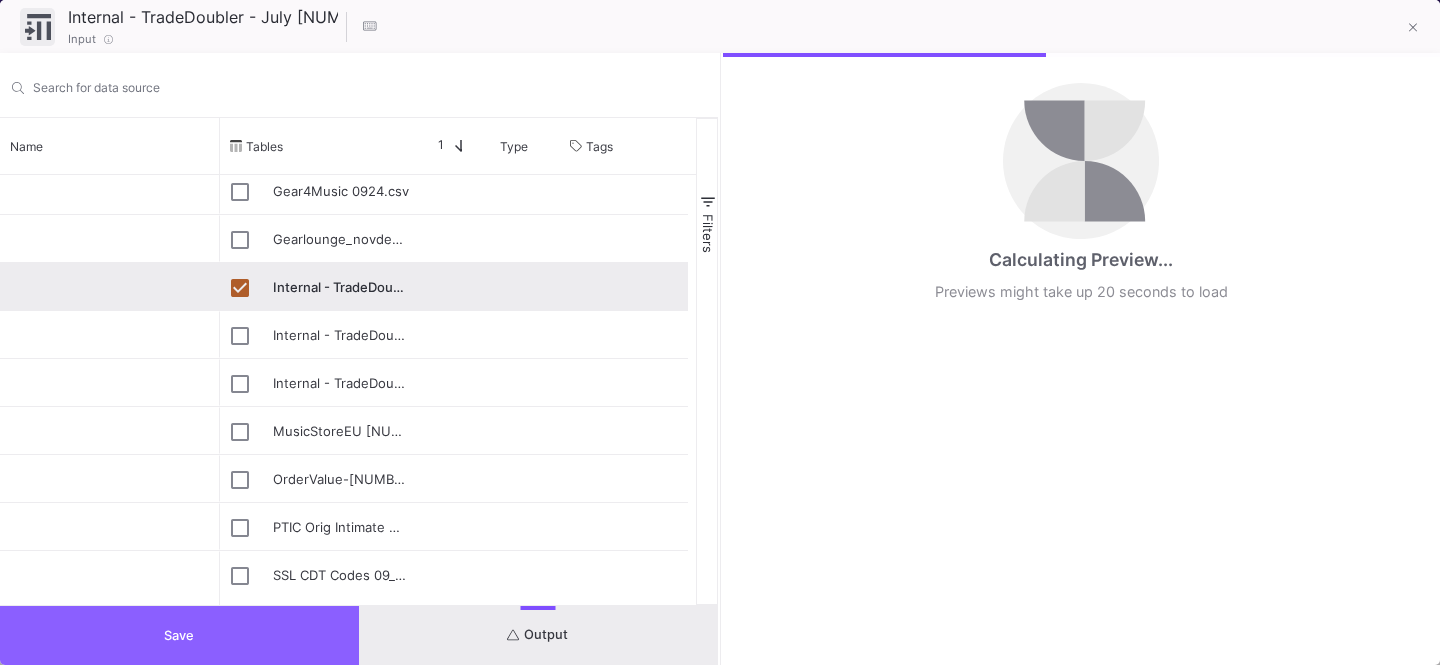 click on "Save" at bounding box center (179, 635) 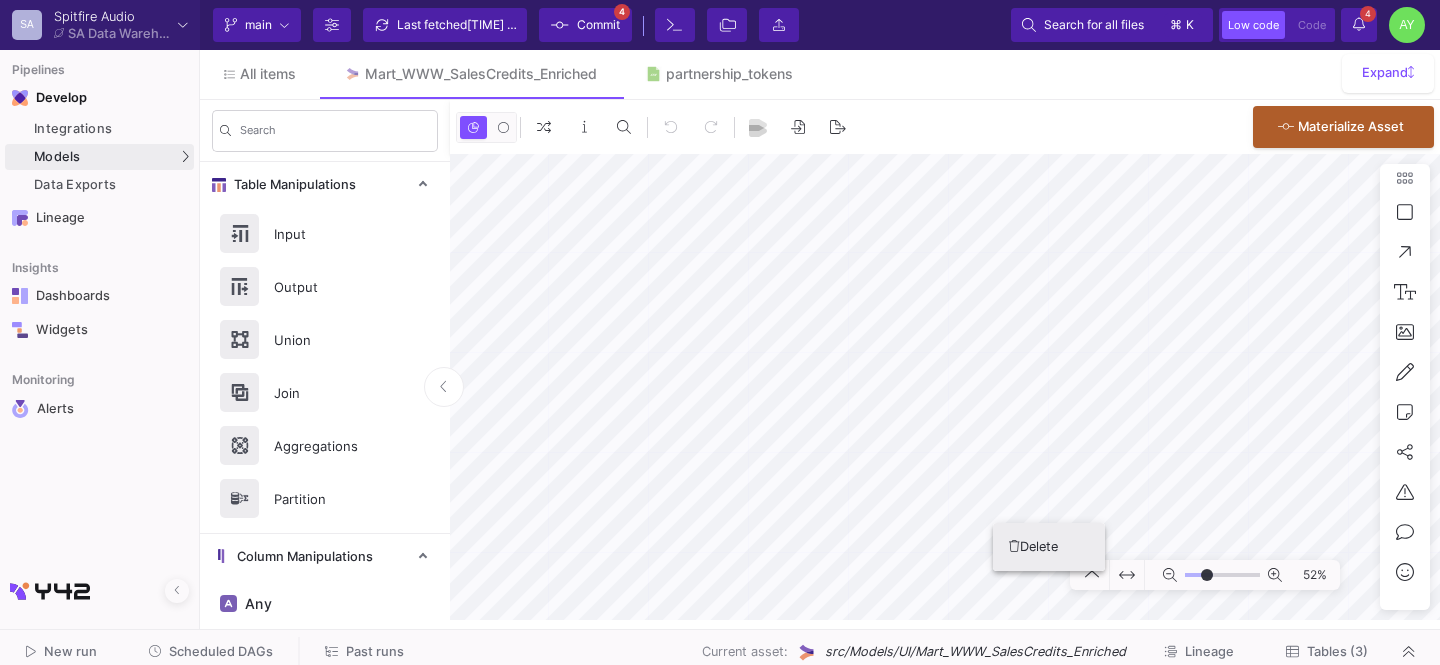 click on "Delete" at bounding box center (1049, 547) 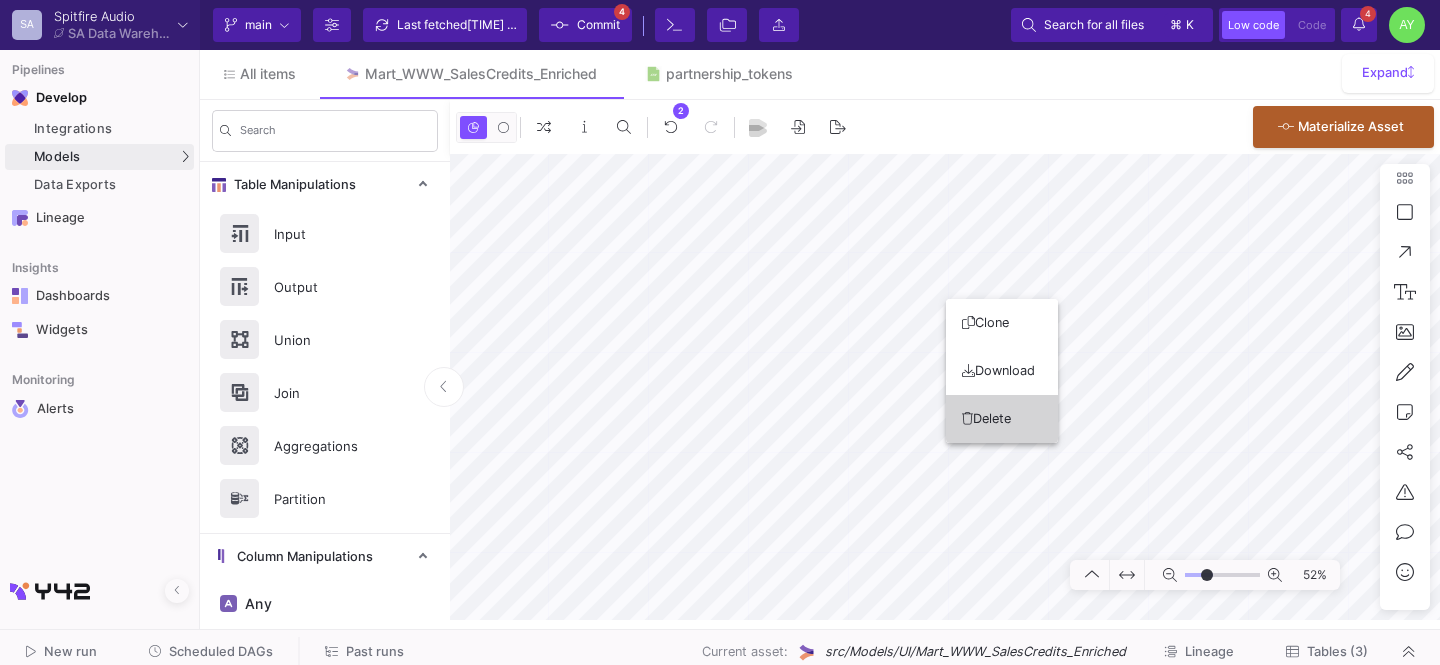click on "Delete" at bounding box center [1002, 419] 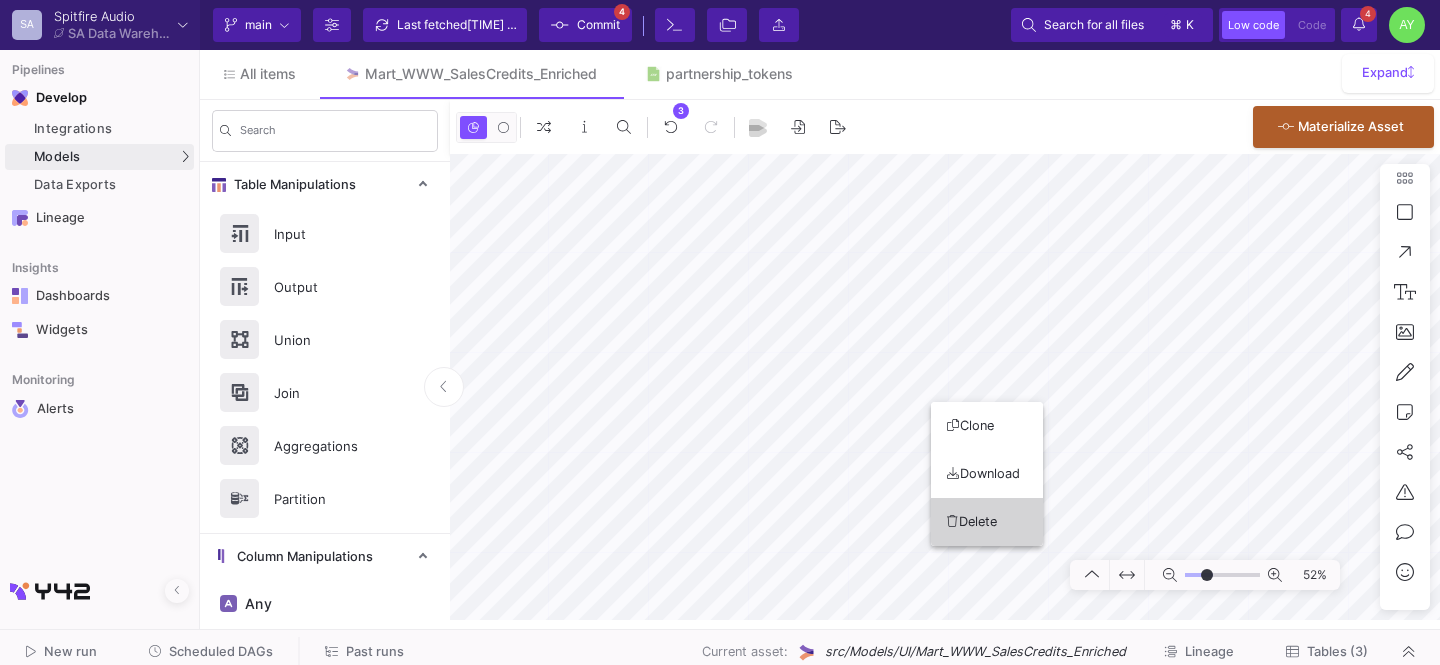 click on "Delete" at bounding box center [987, 522] 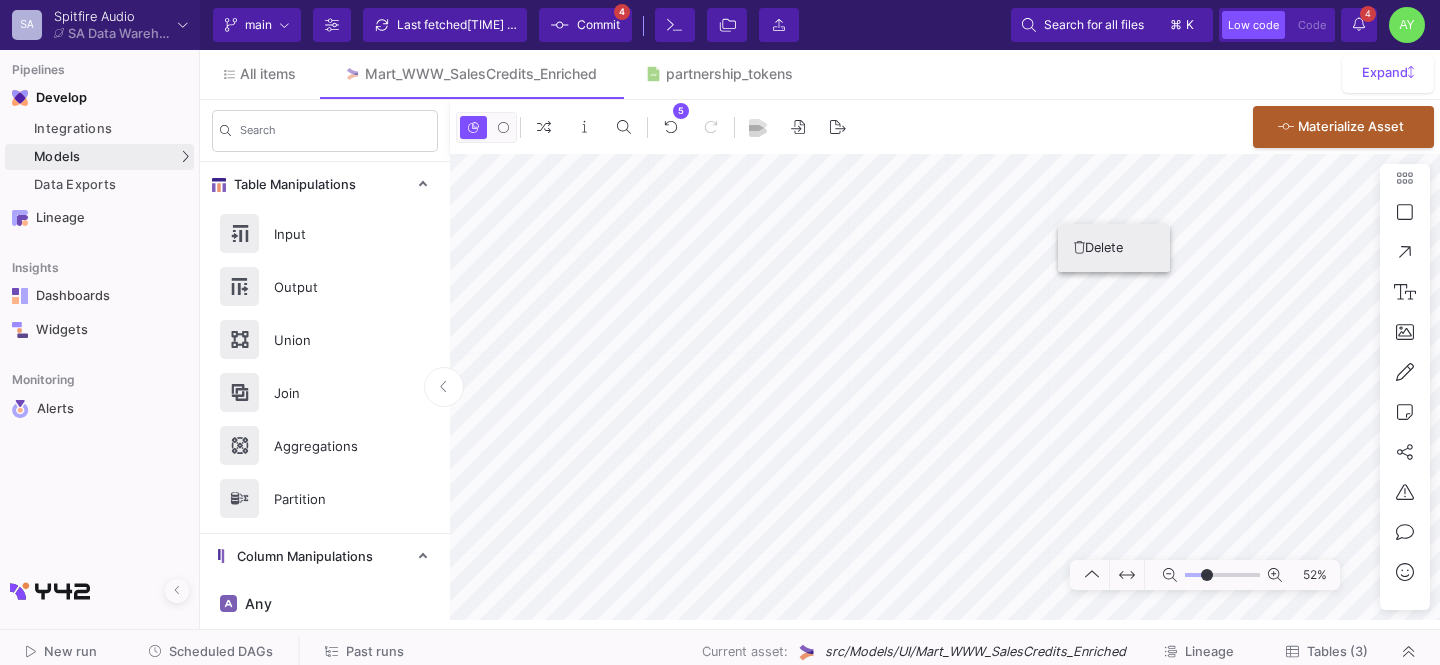 click on "Delete" at bounding box center (1114, 248) 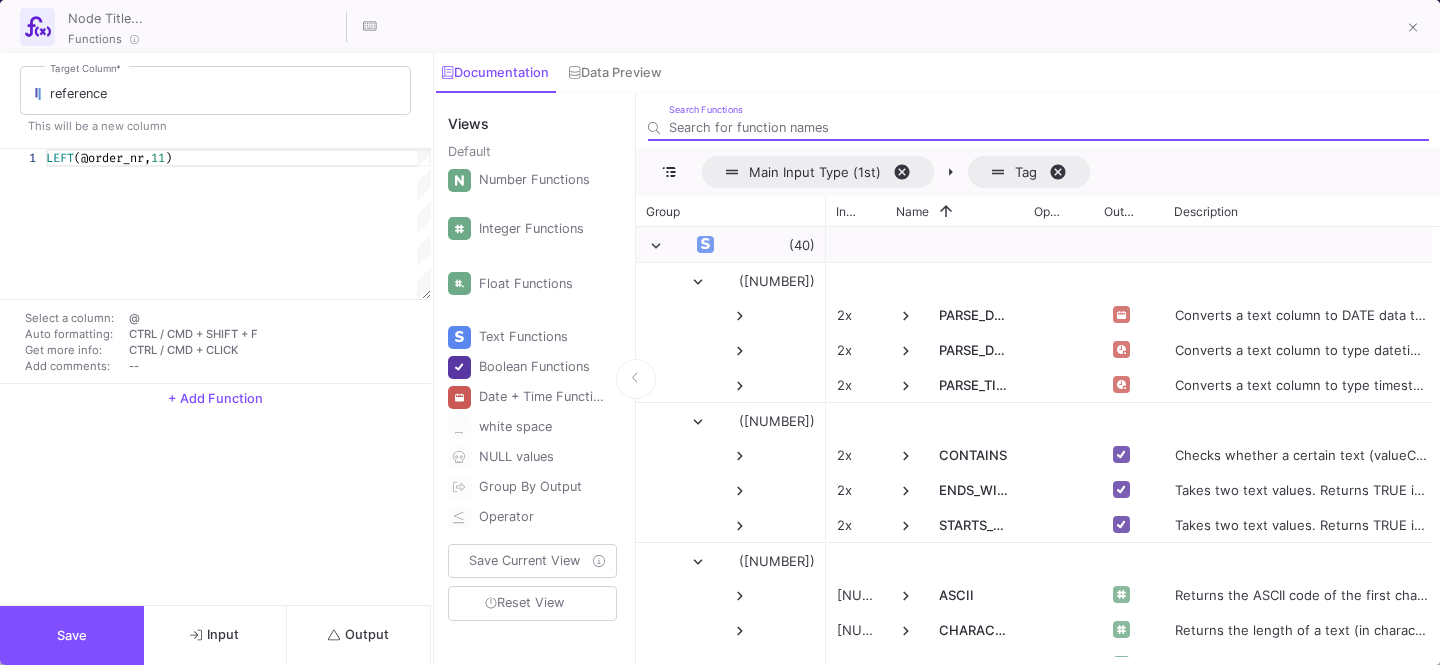 click on "Save" at bounding box center [72, 635] 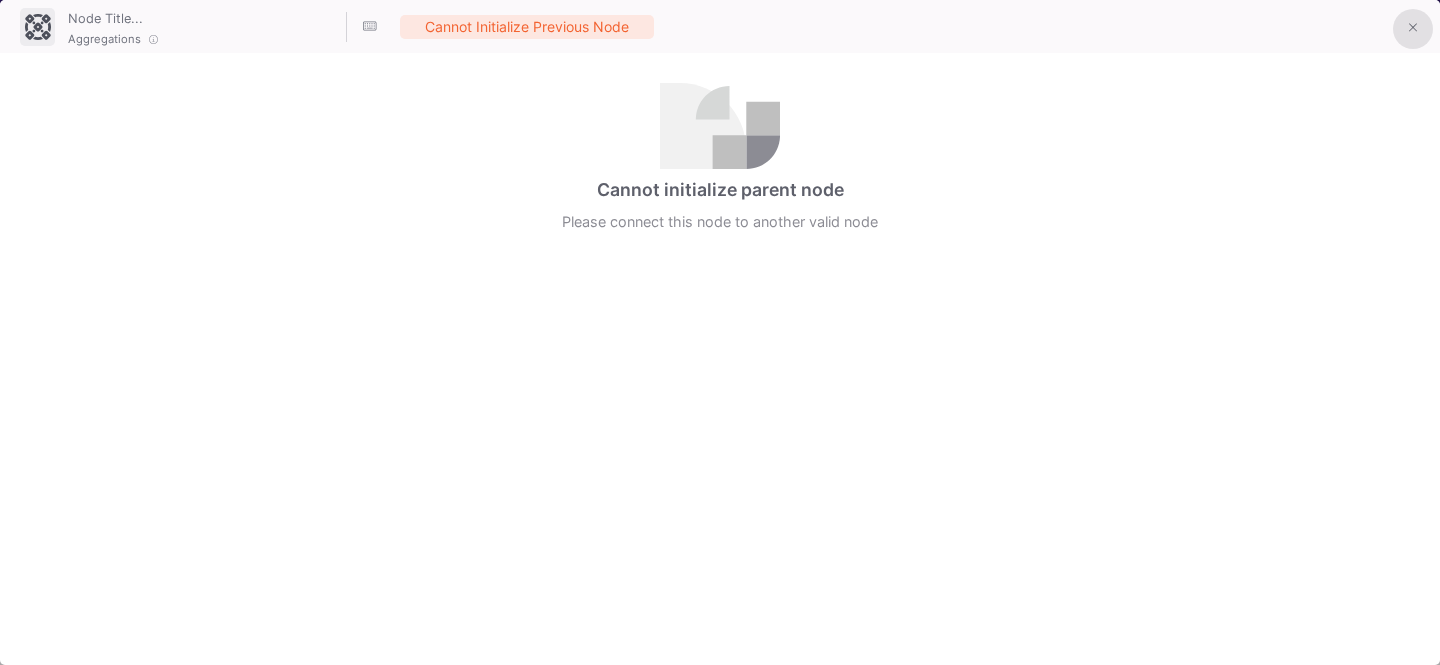 click at bounding box center [1413, 29] 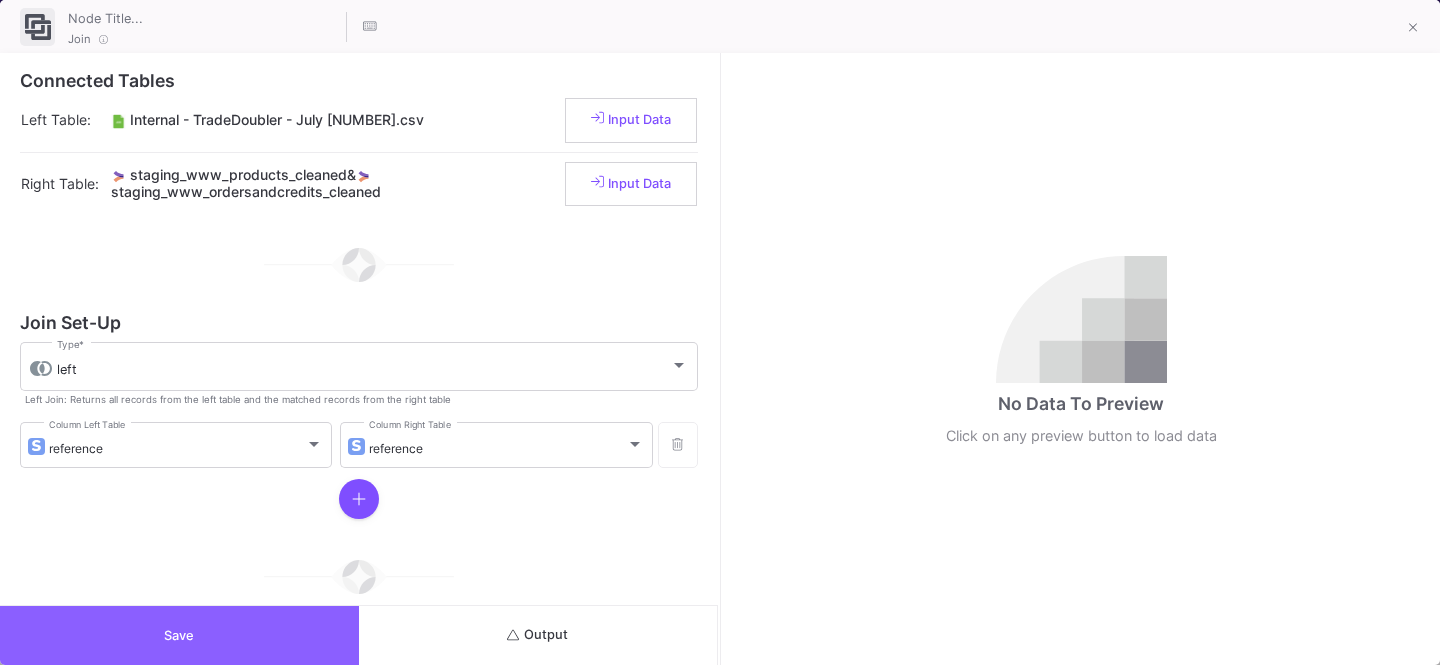 click on "Save" at bounding box center [179, 635] 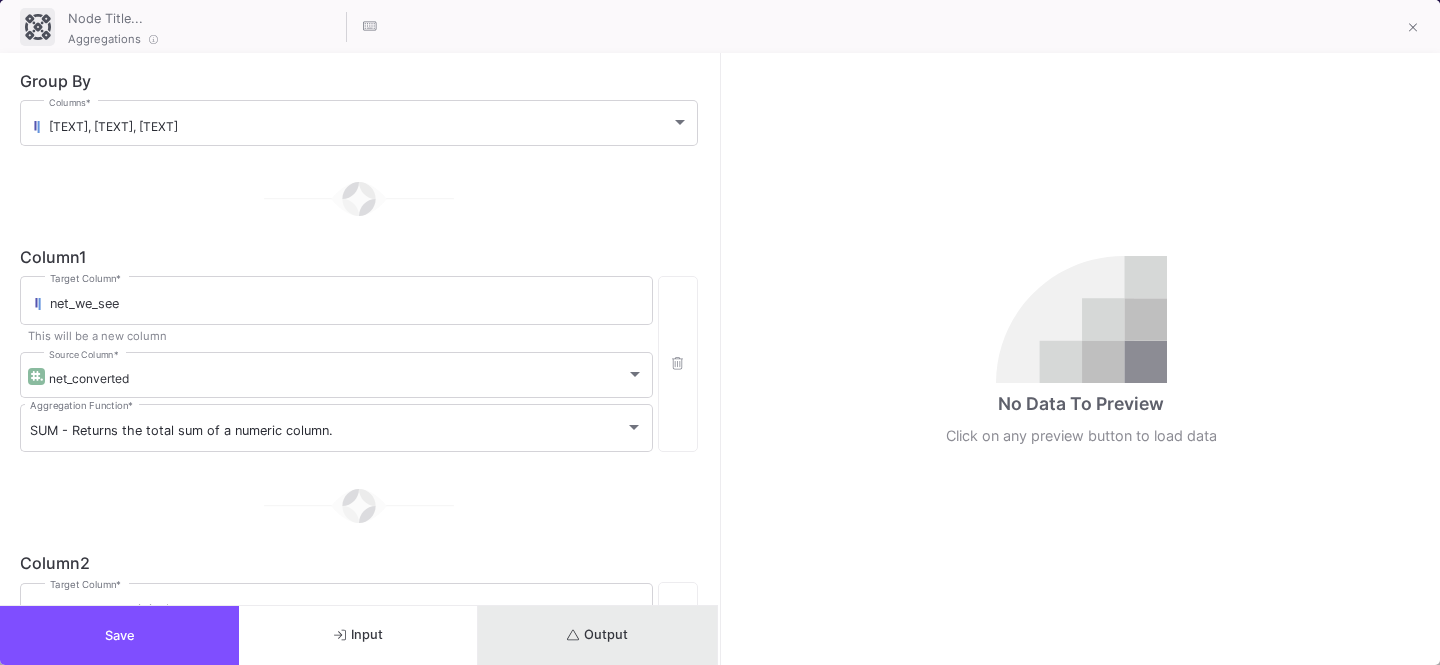 click on "Output" at bounding box center [597, 635] 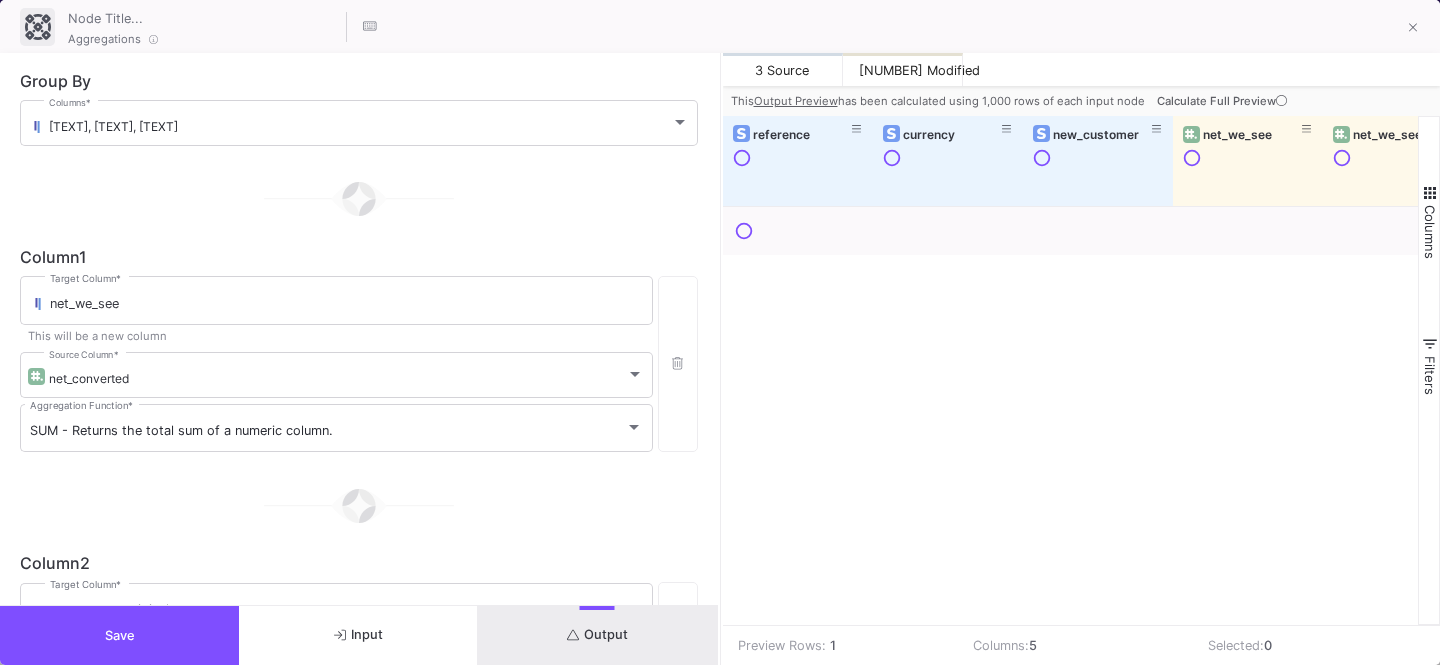 click on "Calculate Full Preview" at bounding box center [1224, 101] 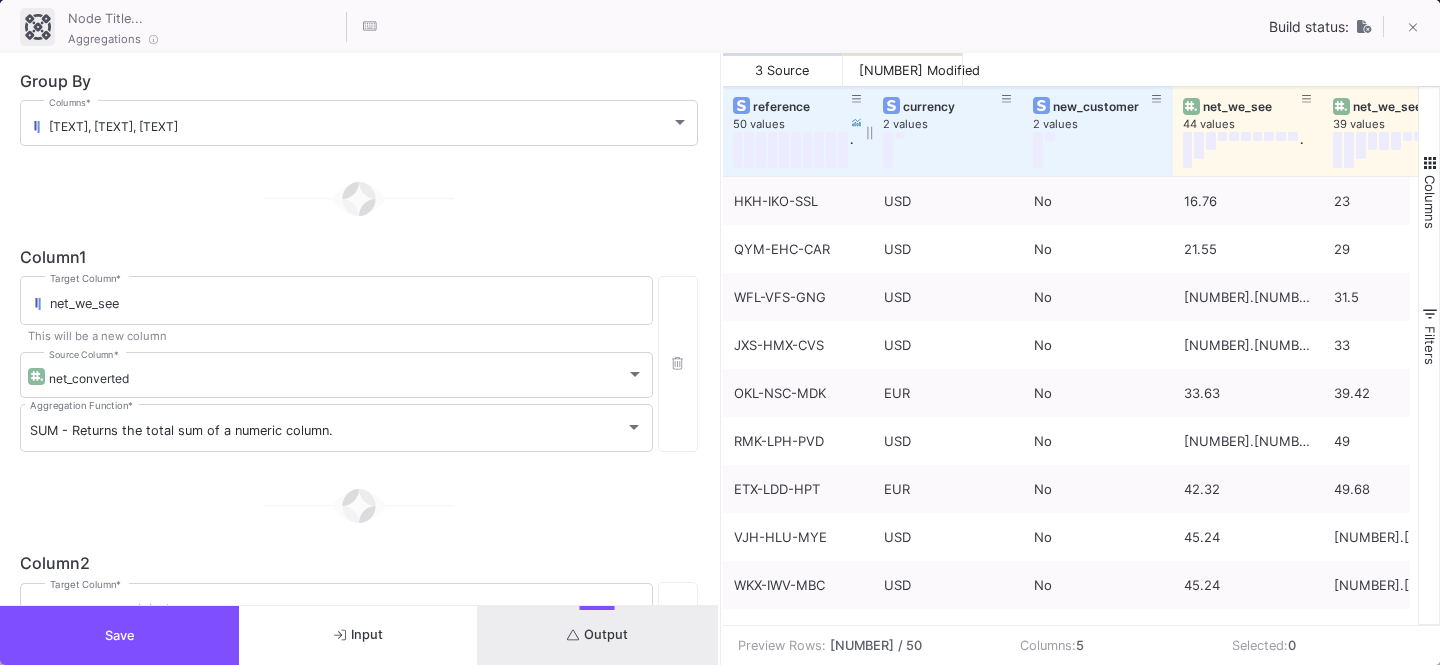 click on "reference" at bounding box center [802, 106] 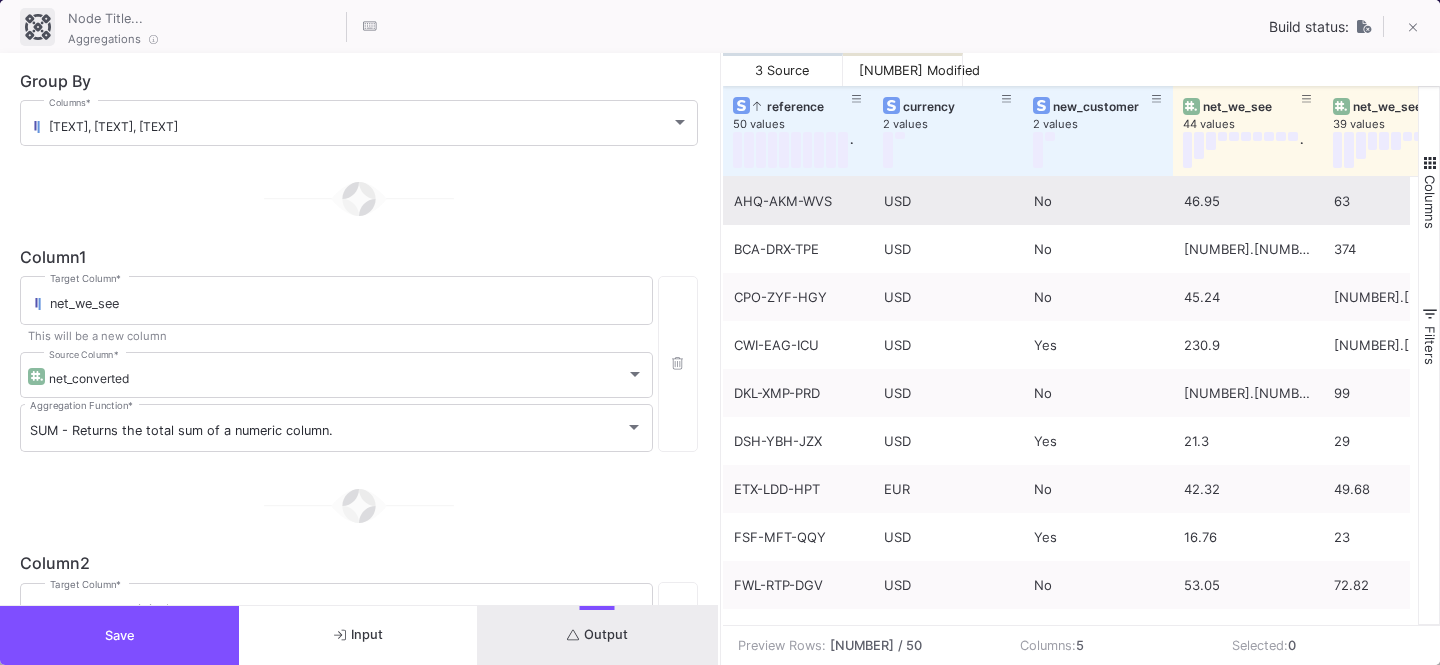 click on "USD" at bounding box center (798, 201) 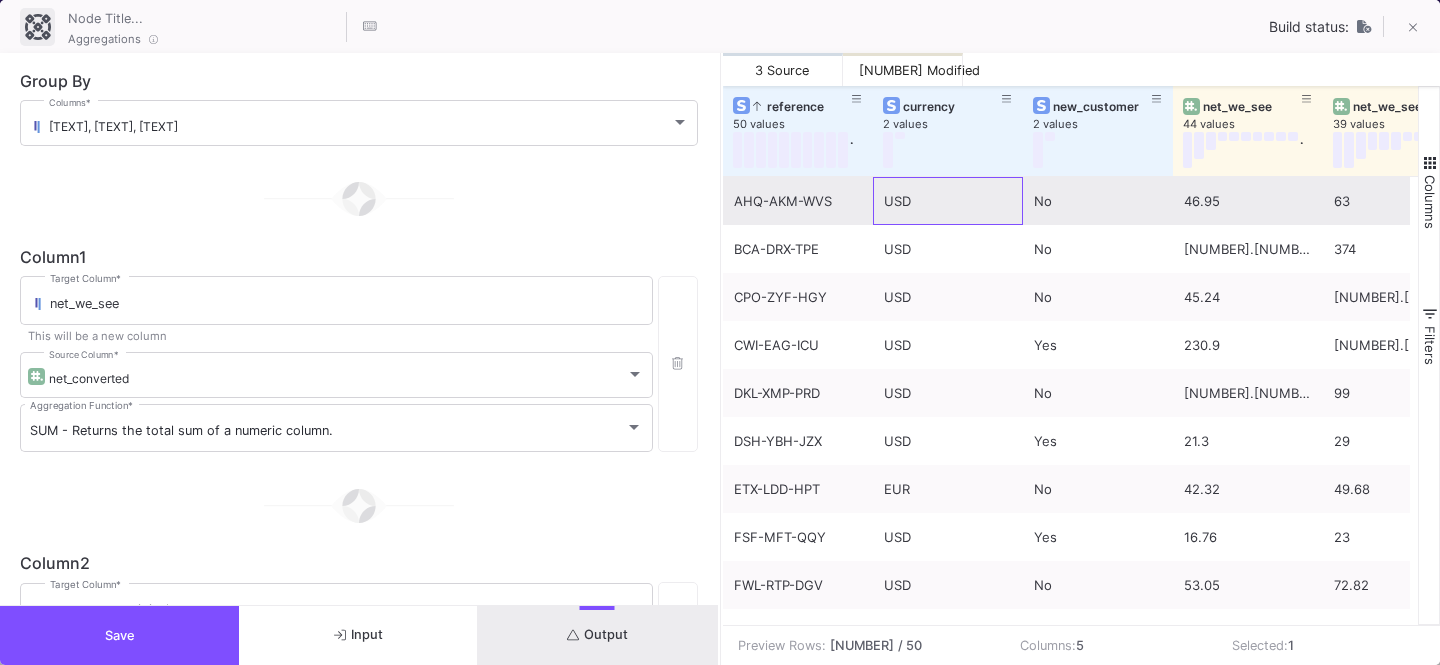 scroll, scrollTop: 0, scrollLeft: 62, axis: horizontal 